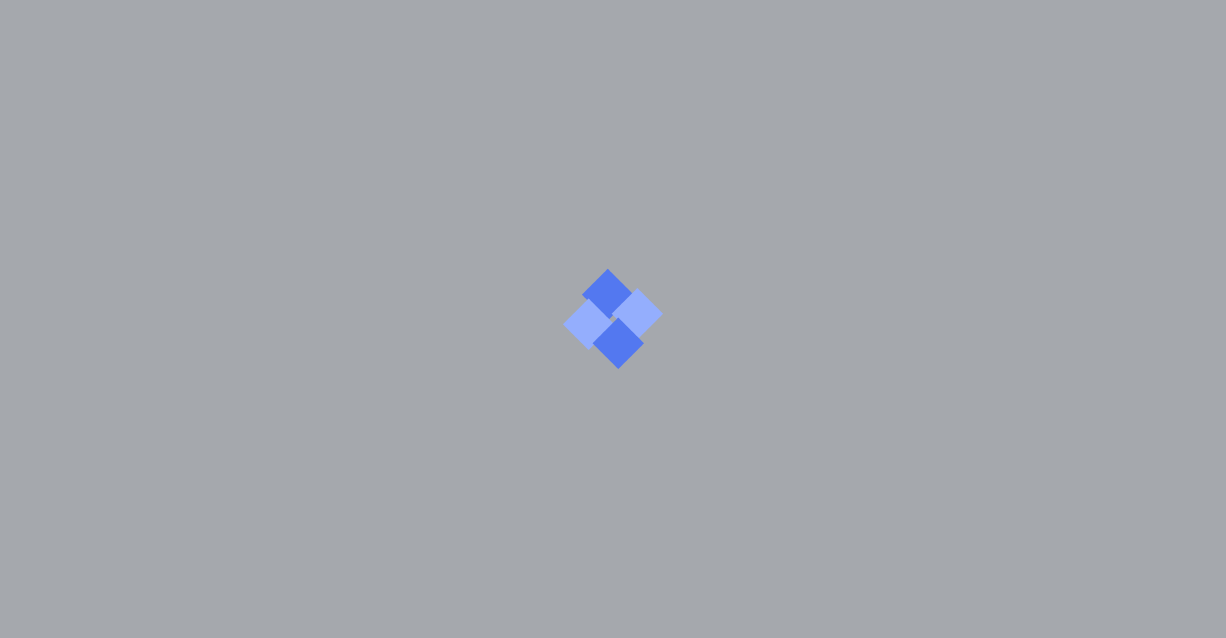 scroll, scrollTop: 0, scrollLeft: 0, axis: both 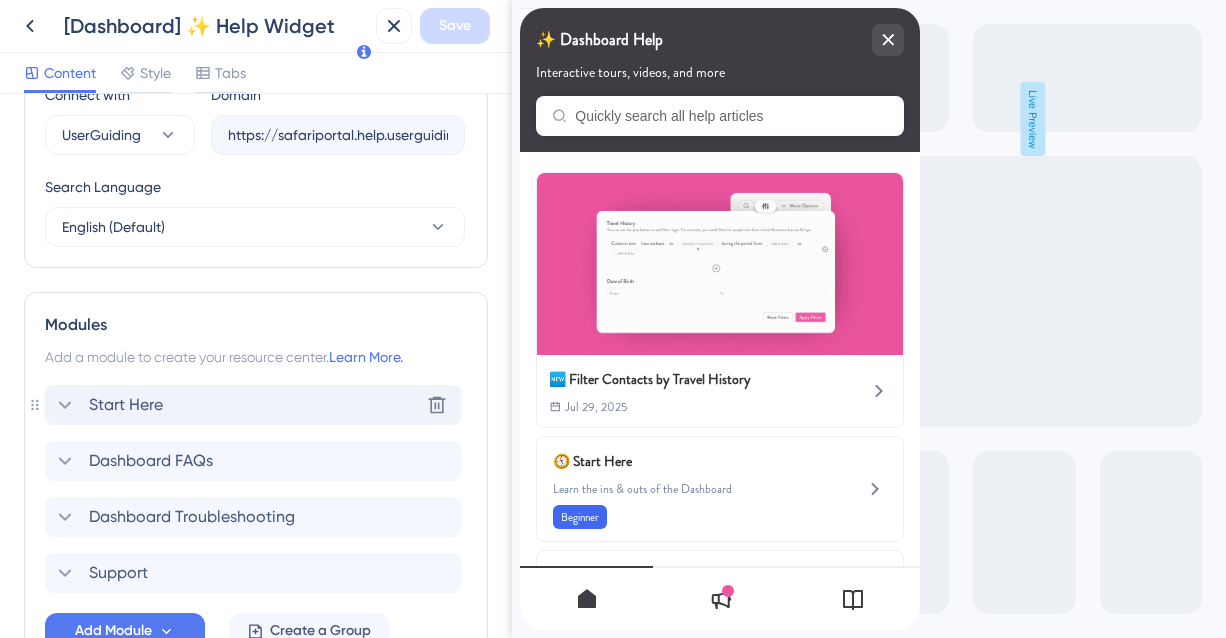click on "Start Here" at bounding box center [126, 405] 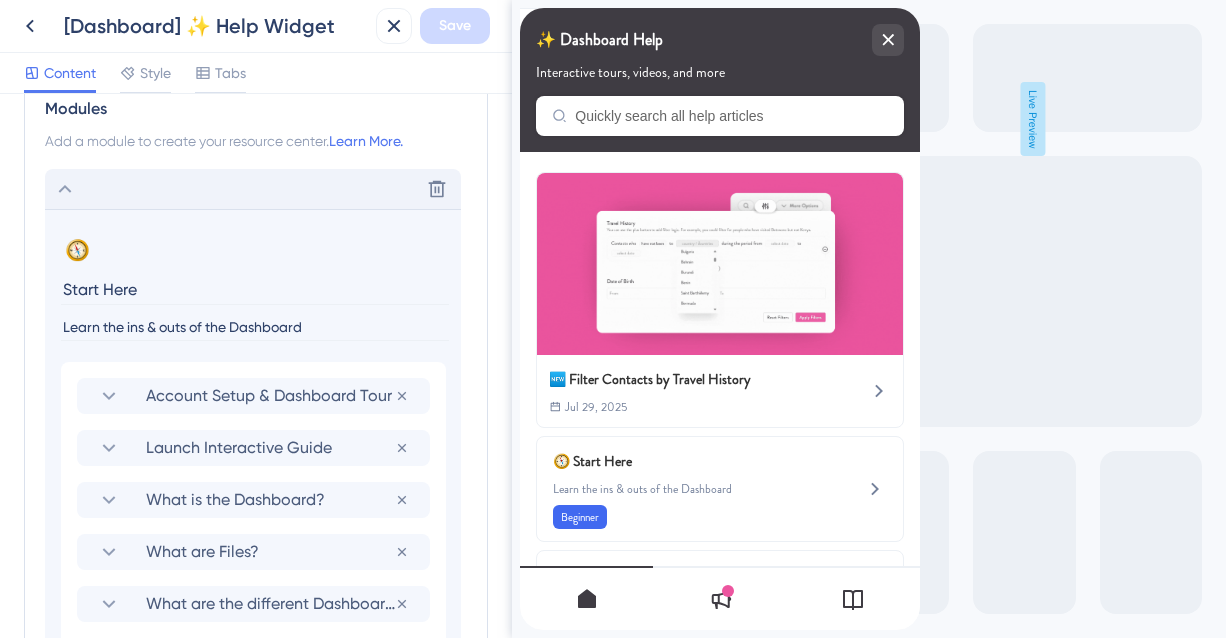 scroll, scrollTop: 988, scrollLeft: 0, axis: vertical 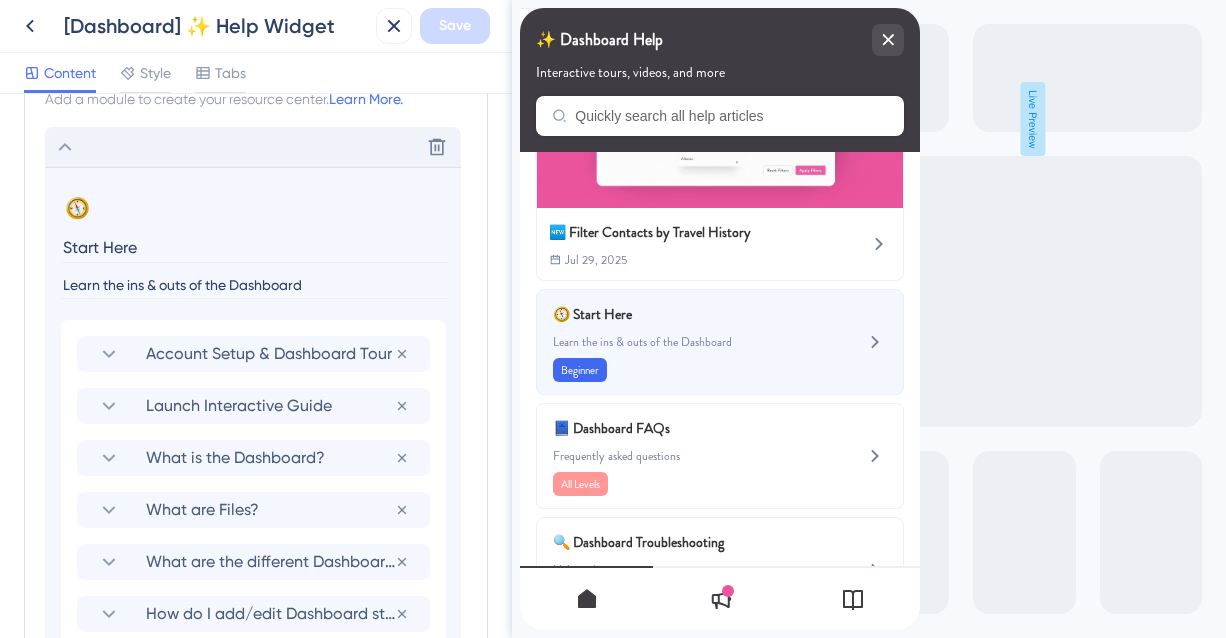 click on "🧭   Start Here" at bounding box center (670, 314) 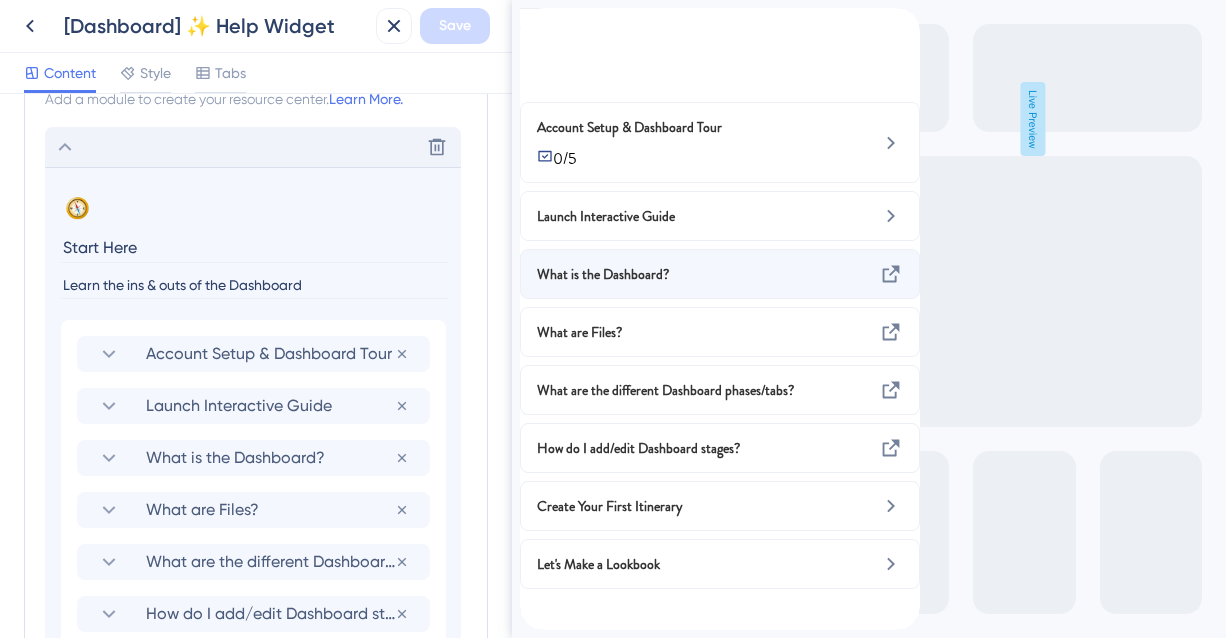 scroll, scrollTop: 0, scrollLeft: 0, axis: both 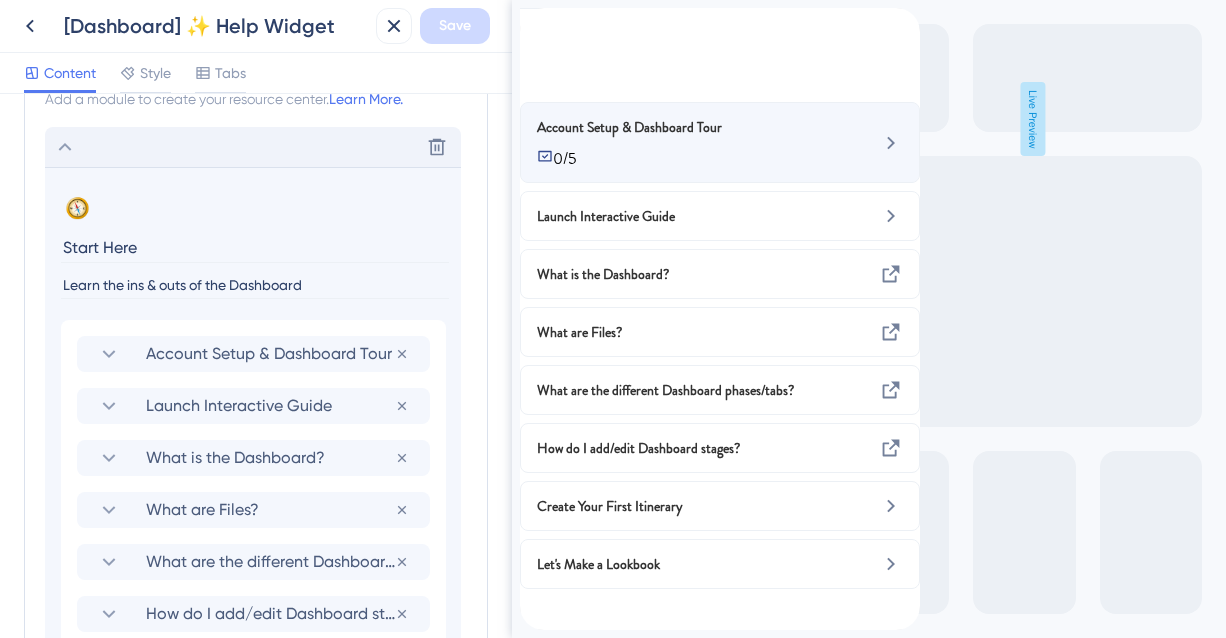 click on "Account Setup & Dashboard Tour" at bounding box center [629, 127] 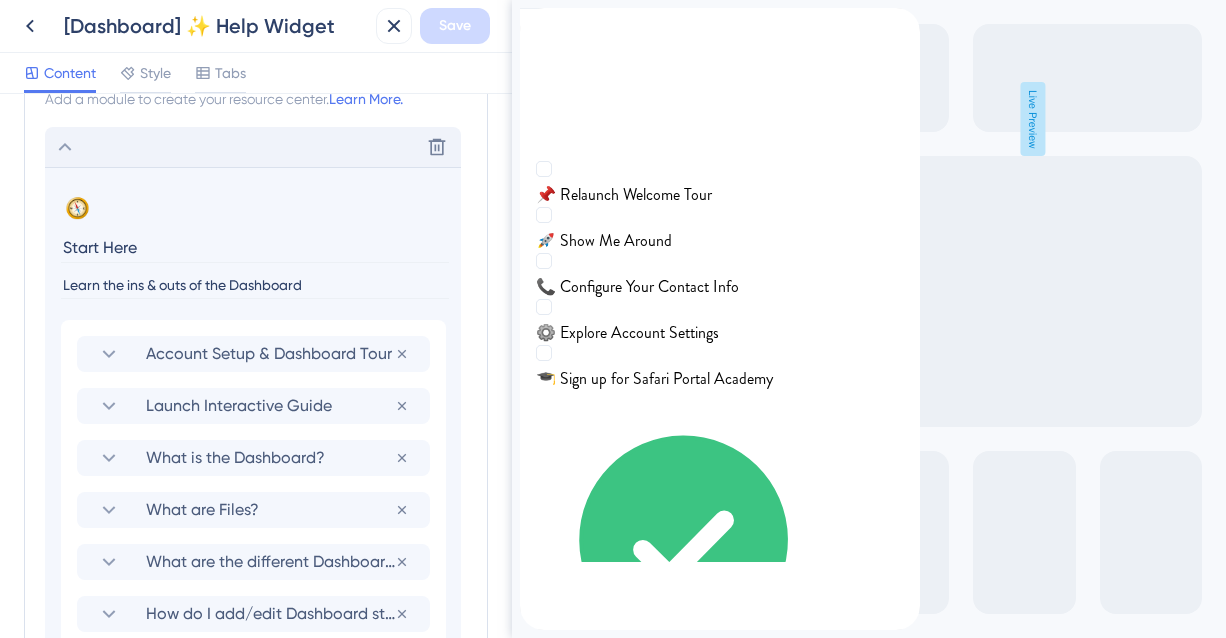 click 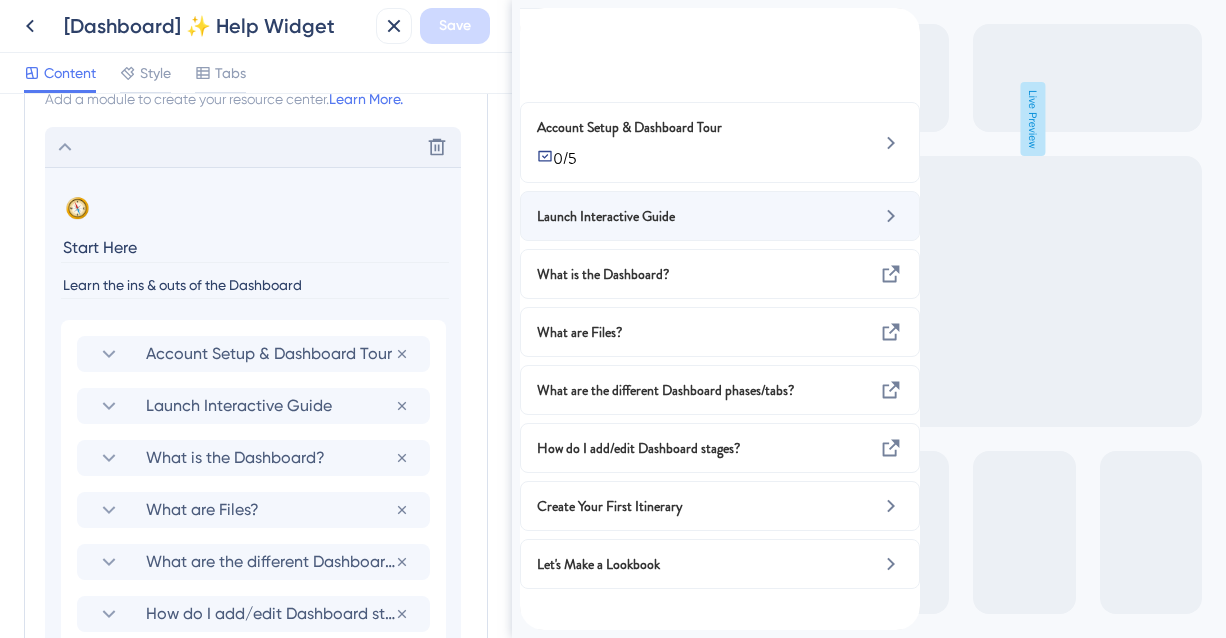 click on "Launch Interactive Guide" at bounding box center [606, 216] 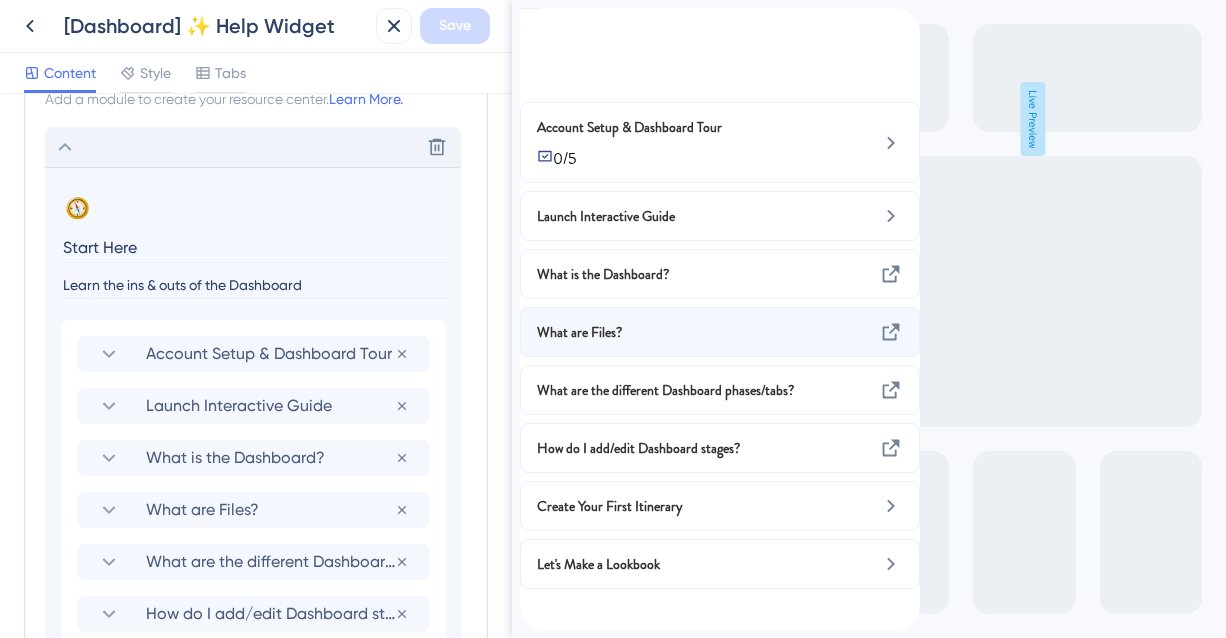scroll, scrollTop: 28, scrollLeft: 0, axis: vertical 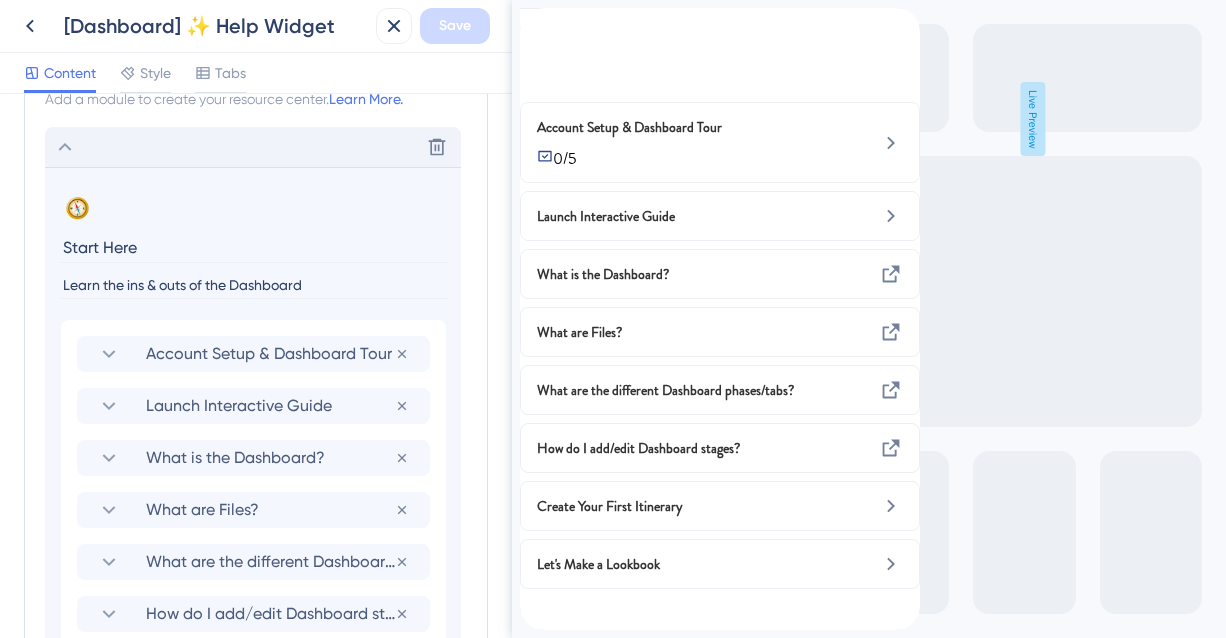click 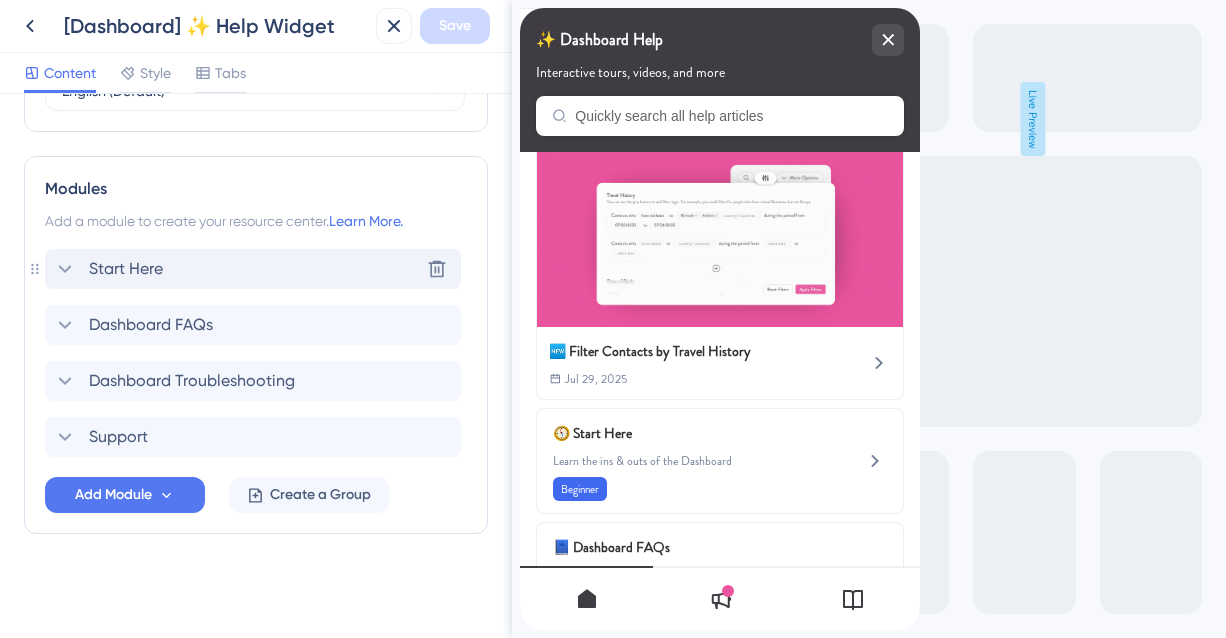 scroll, scrollTop: 866, scrollLeft: 0, axis: vertical 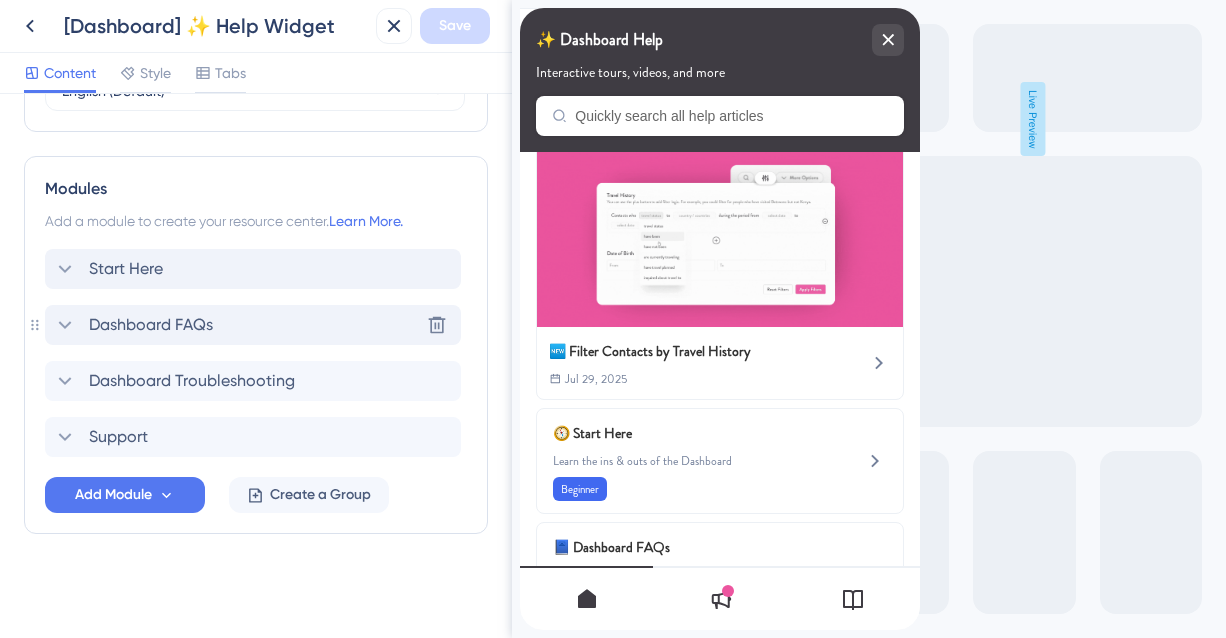 click on "Dashboard FAQs" at bounding box center [151, 325] 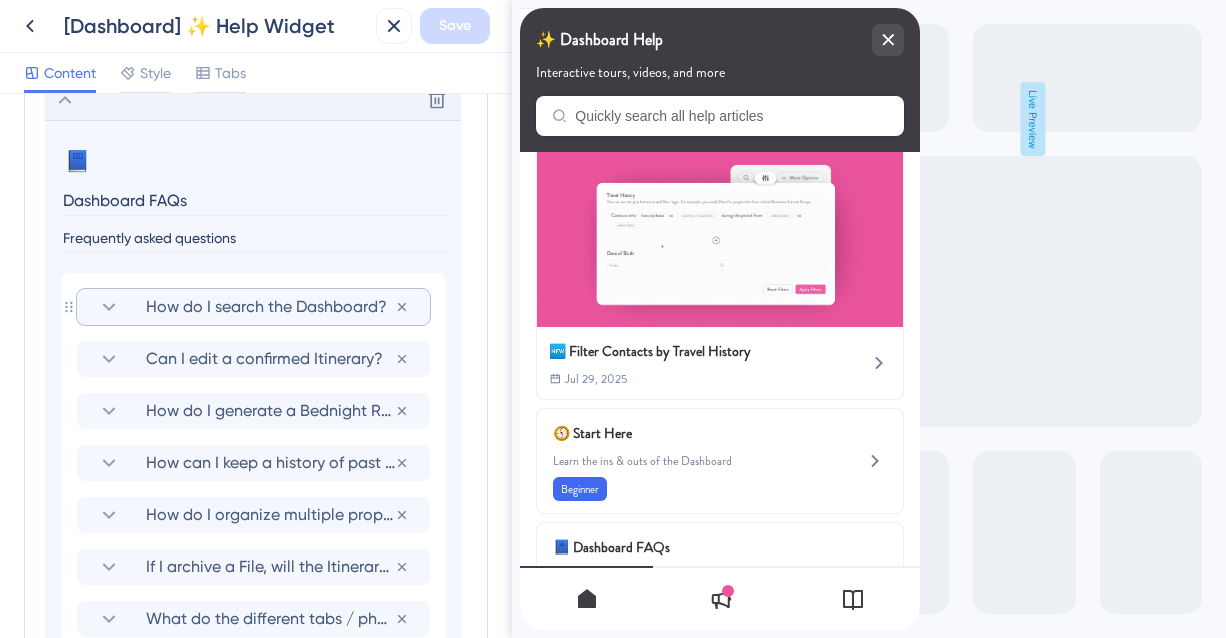 scroll, scrollTop: 1100, scrollLeft: 0, axis: vertical 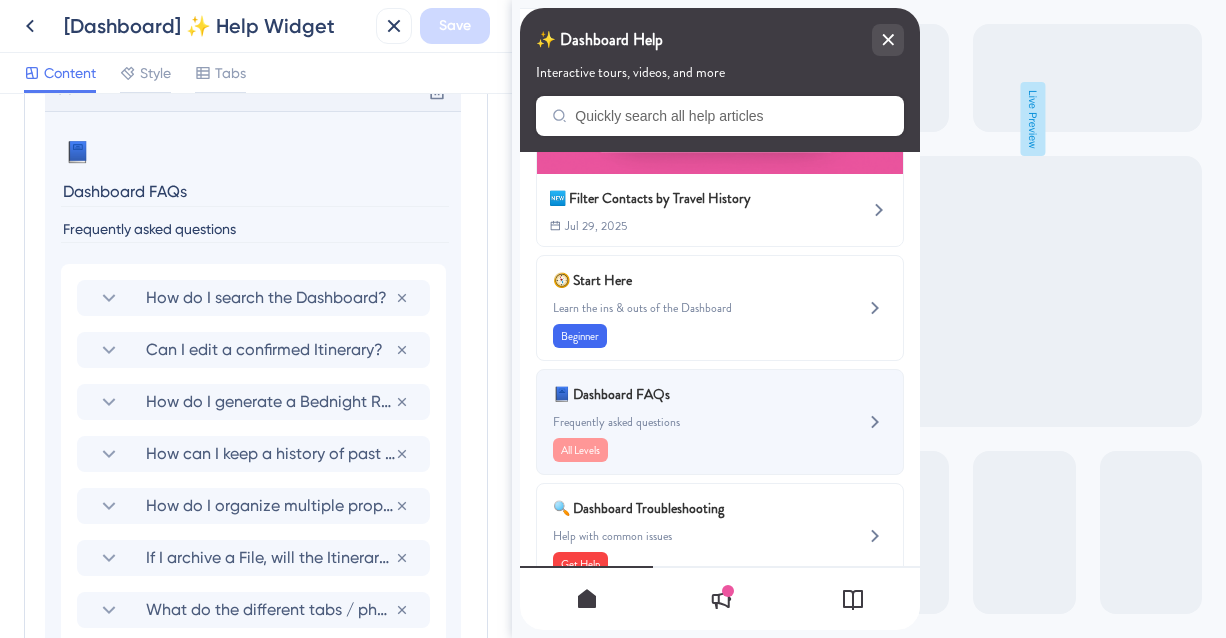 click on "📘   Dashboard FAQs" at bounding box center [670, 394] 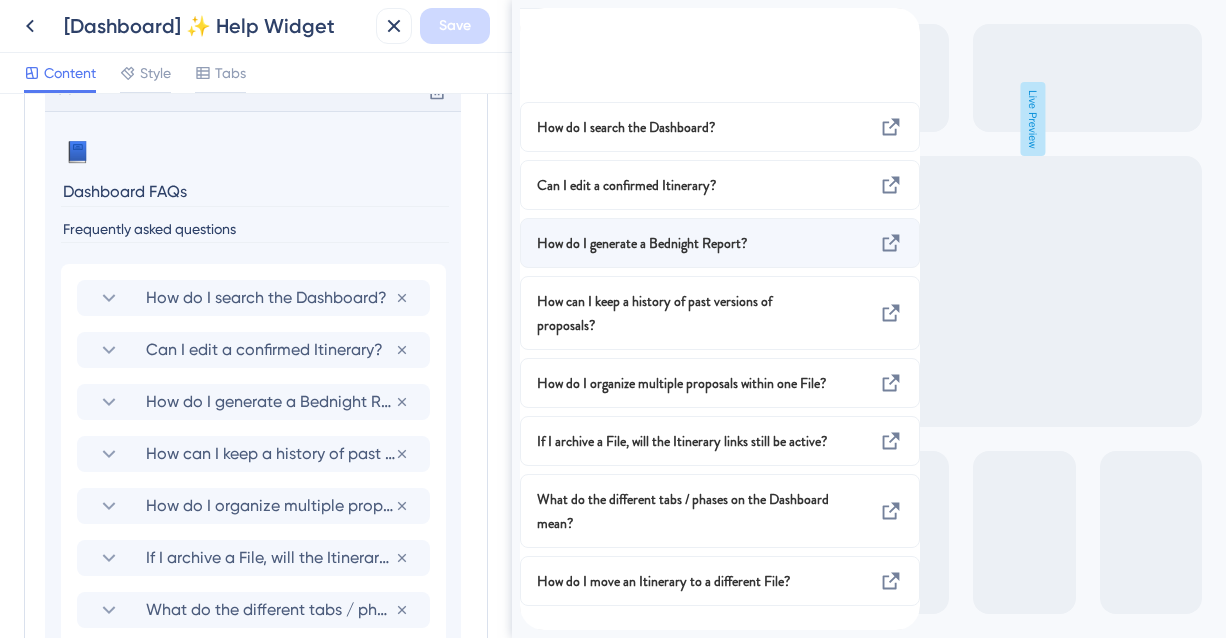 scroll, scrollTop: 0, scrollLeft: 0, axis: both 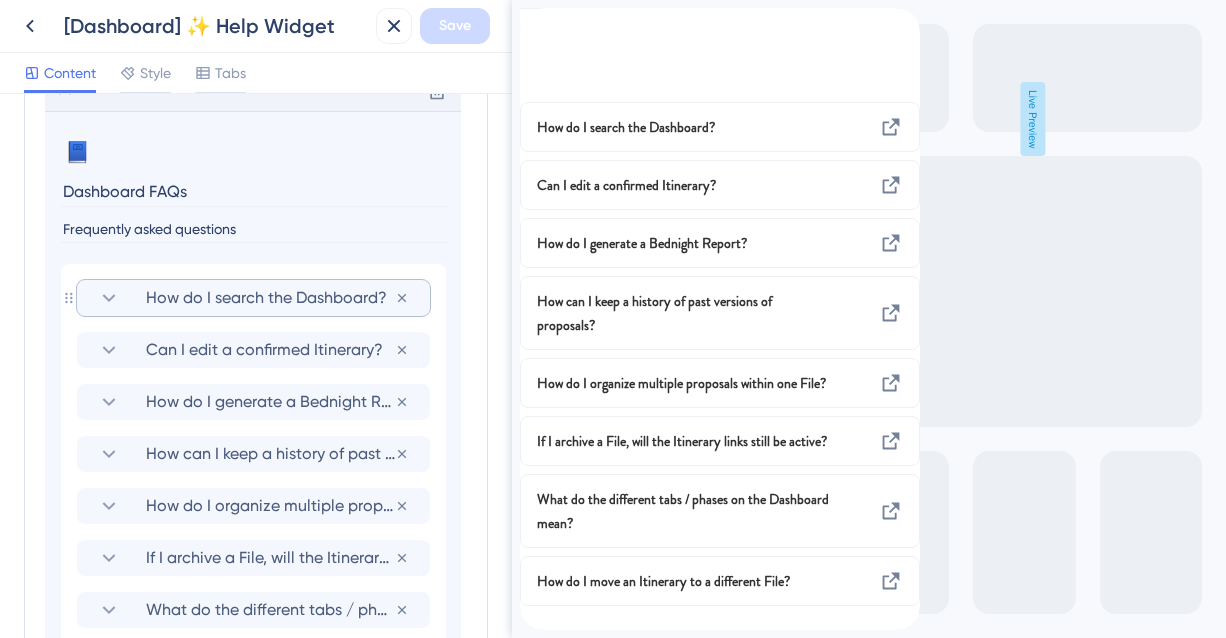 click on "How do I search the Dashboard?" at bounding box center [270, 298] 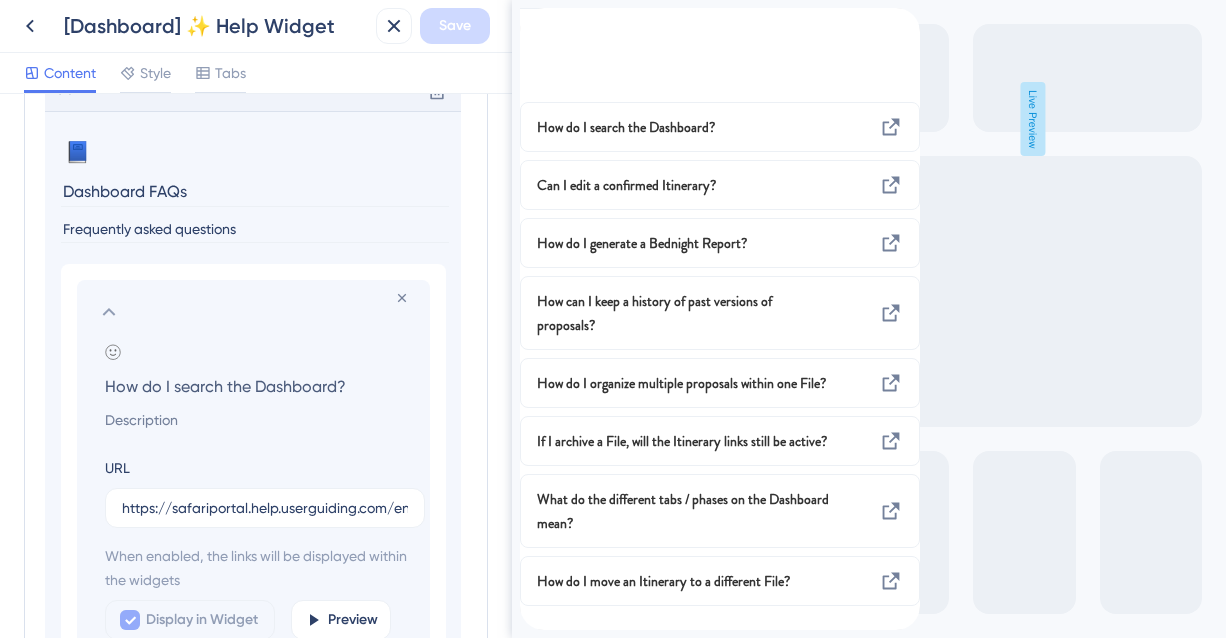 click on "How do I search the Dashboard?" at bounding box center (257, 386) 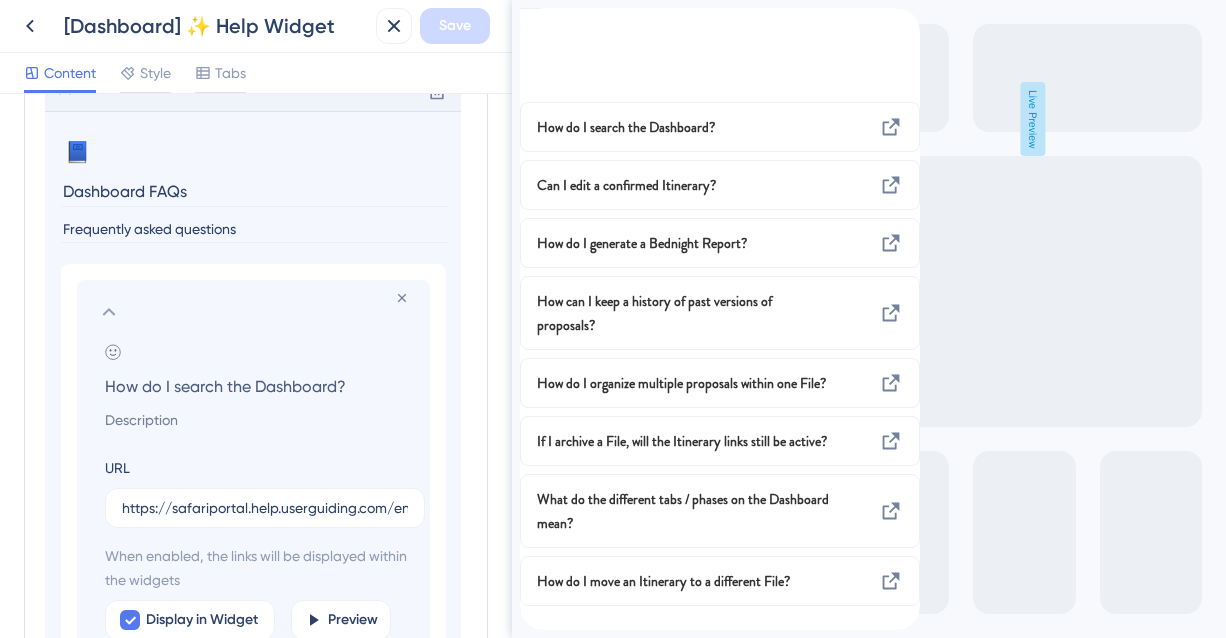 click on "How do I search the Dashboard?" at bounding box center (257, 386) 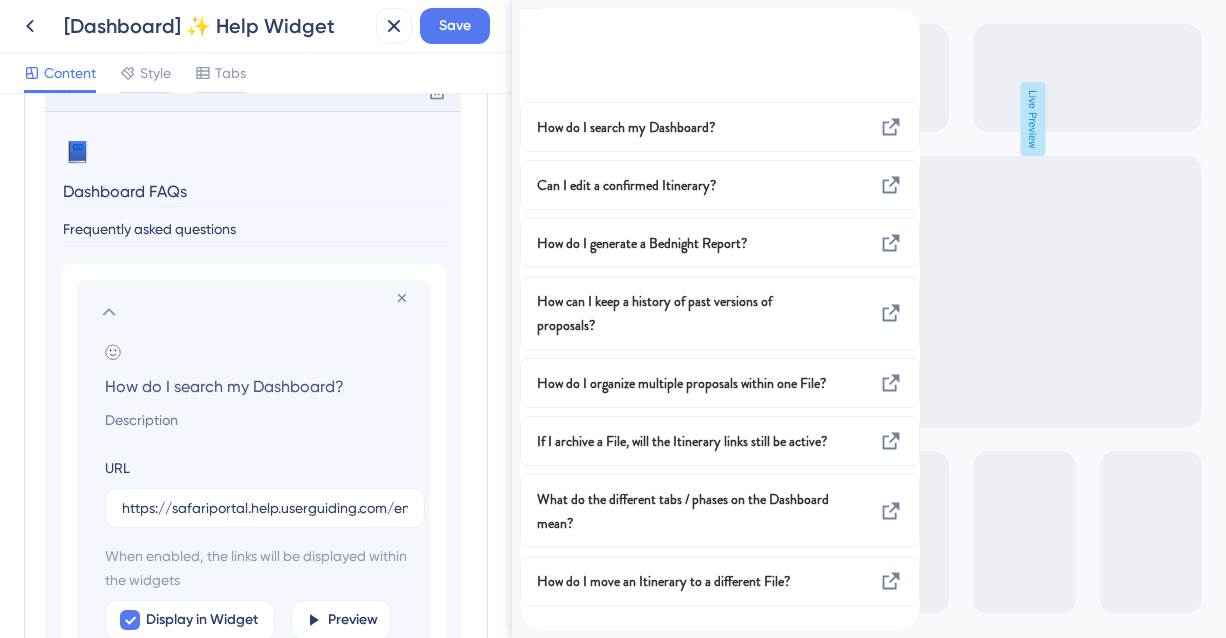 type on "How do I search my Dashboard?" 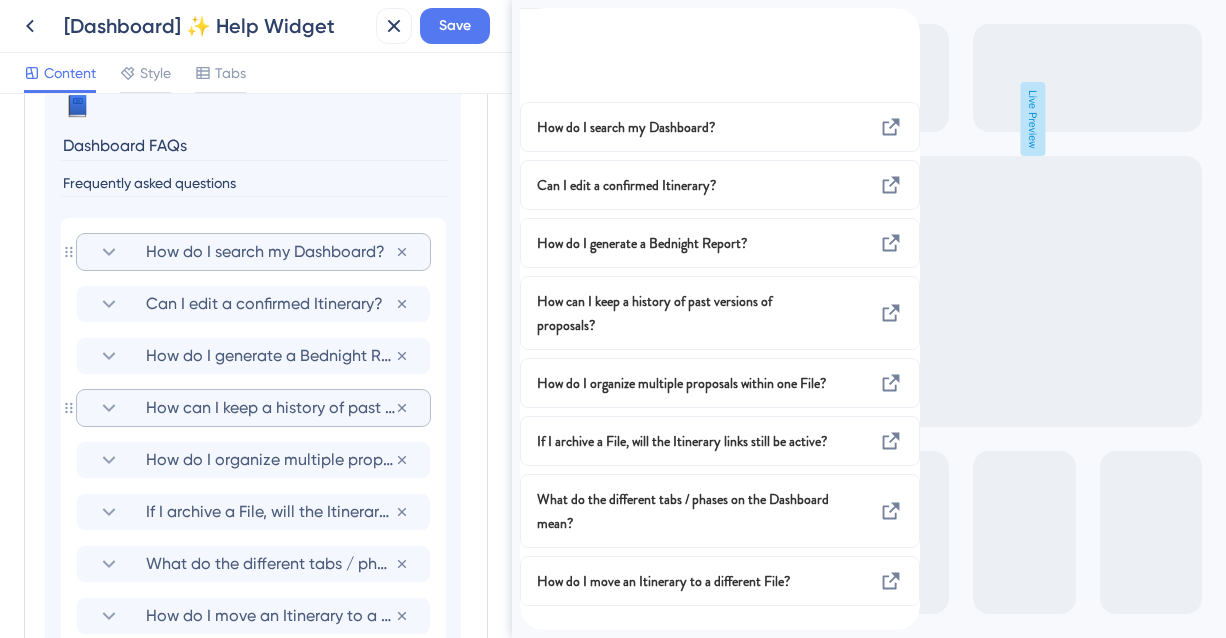 scroll, scrollTop: 1148, scrollLeft: 0, axis: vertical 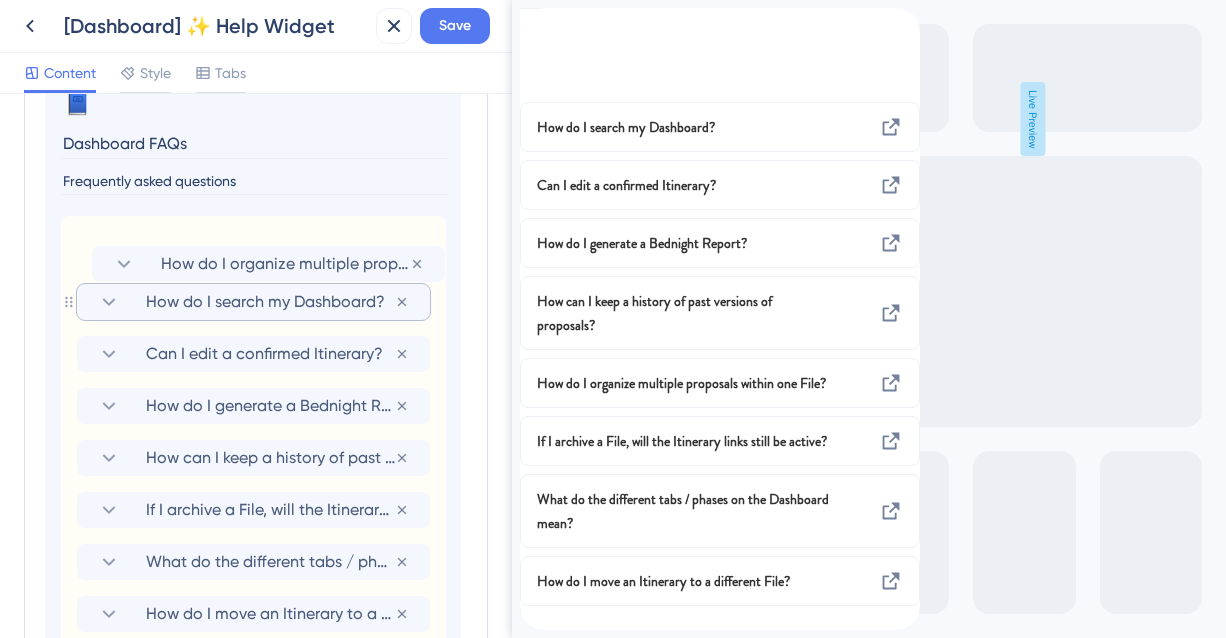 drag, startPoint x: 66, startPoint y: 456, endPoint x: 79, endPoint y: 248, distance: 208.40585 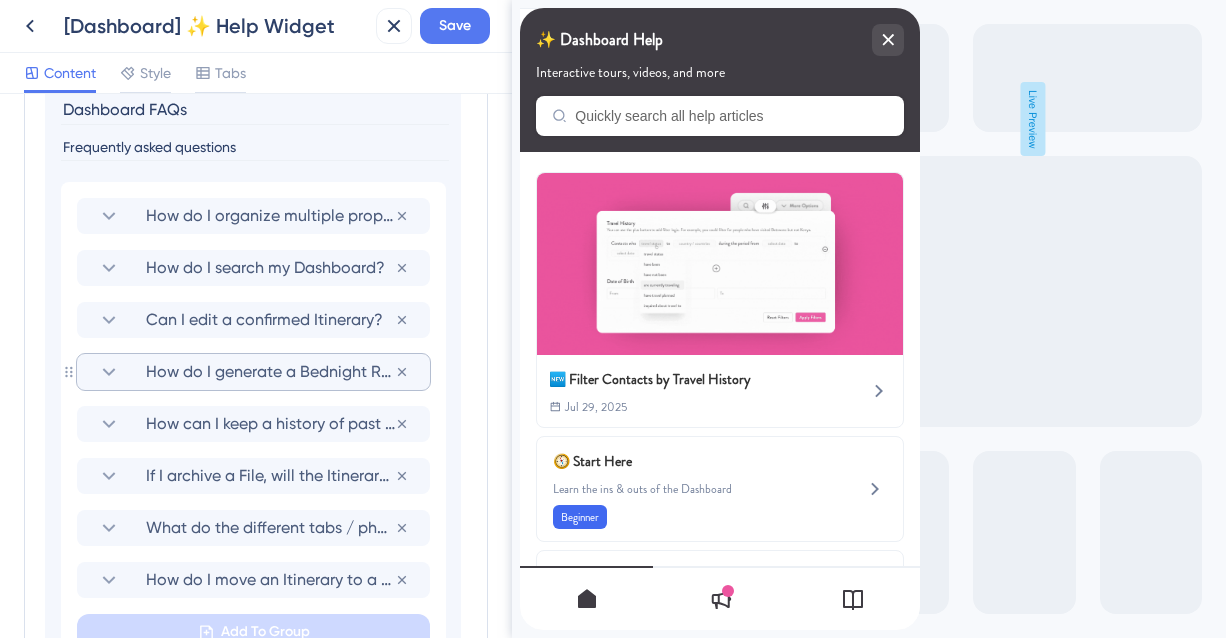 scroll, scrollTop: 1185, scrollLeft: 0, axis: vertical 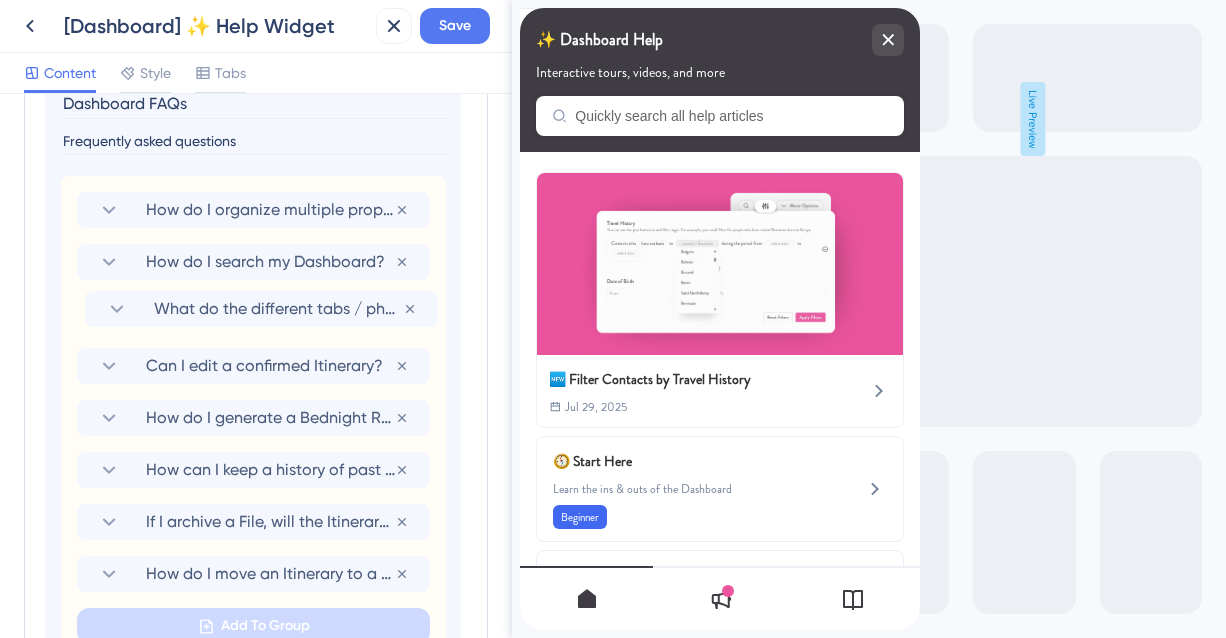 drag, startPoint x: 66, startPoint y: 529, endPoint x: 80, endPoint y: 299, distance: 230.42569 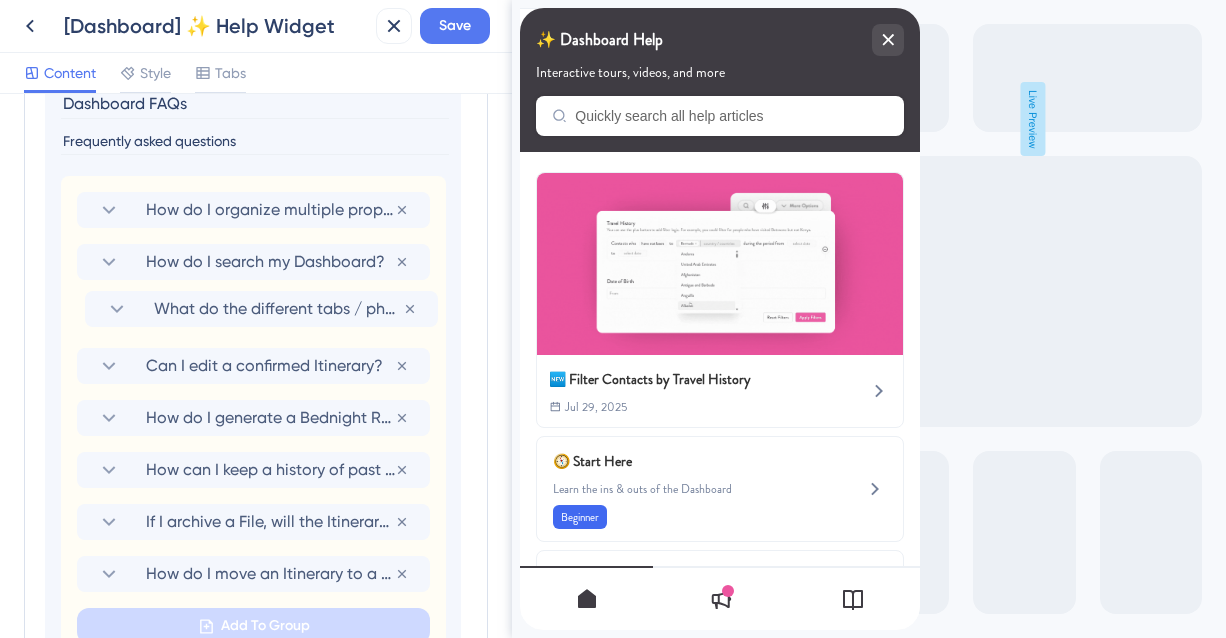 click on "How do I organize multiple proposals within one File? Remove from group How do I search my Dashboard? Remove from group Can I edit a confirmed Itinerary? Remove from group How do I generate a Bednight Report? Remove from group How can I keep a history of past versions of proposals? Remove from group If I archive a File, will the Itinerary links still be active? Remove from group What do the different tabs / phases on the Dashboard mean? Remove from group How do I move an Itinerary to a different File? Remove from group Add To Group" at bounding box center [253, 418] 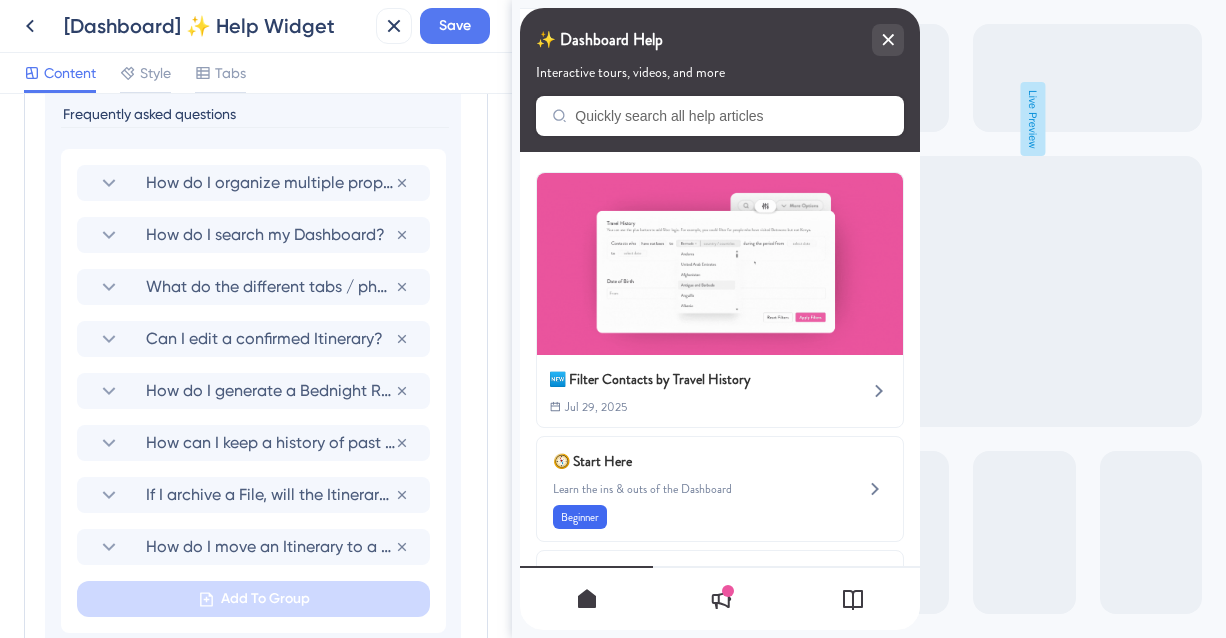 scroll, scrollTop: 1218, scrollLeft: 0, axis: vertical 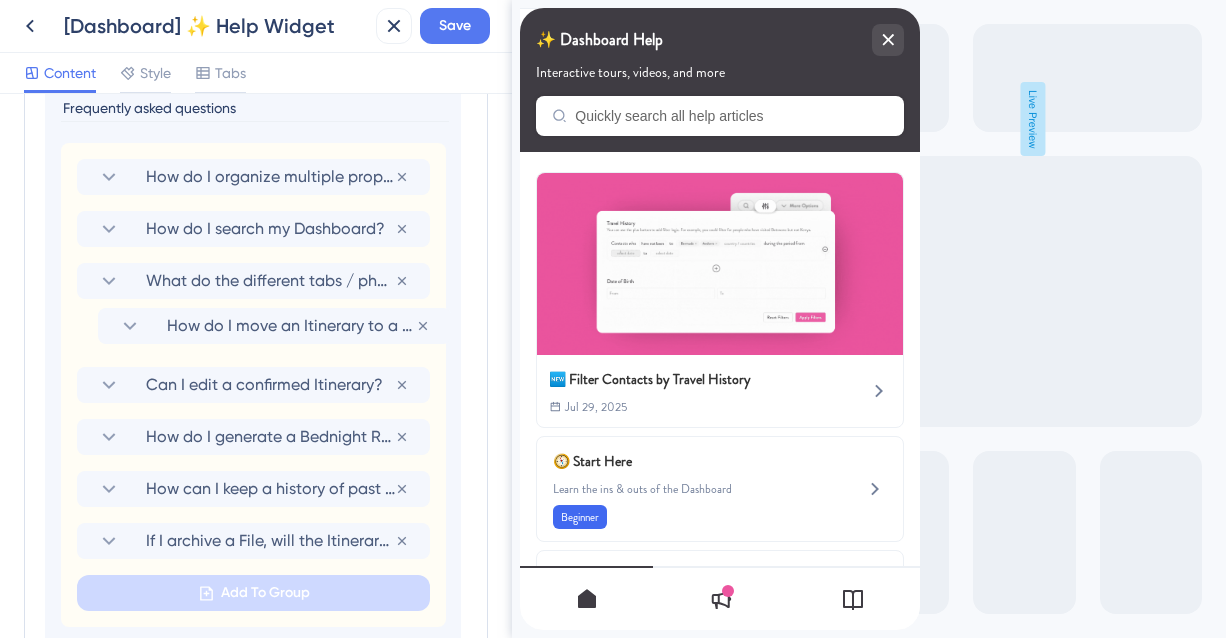 drag, startPoint x: 68, startPoint y: 548, endPoint x: 89, endPoint y: 322, distance: 226.97357 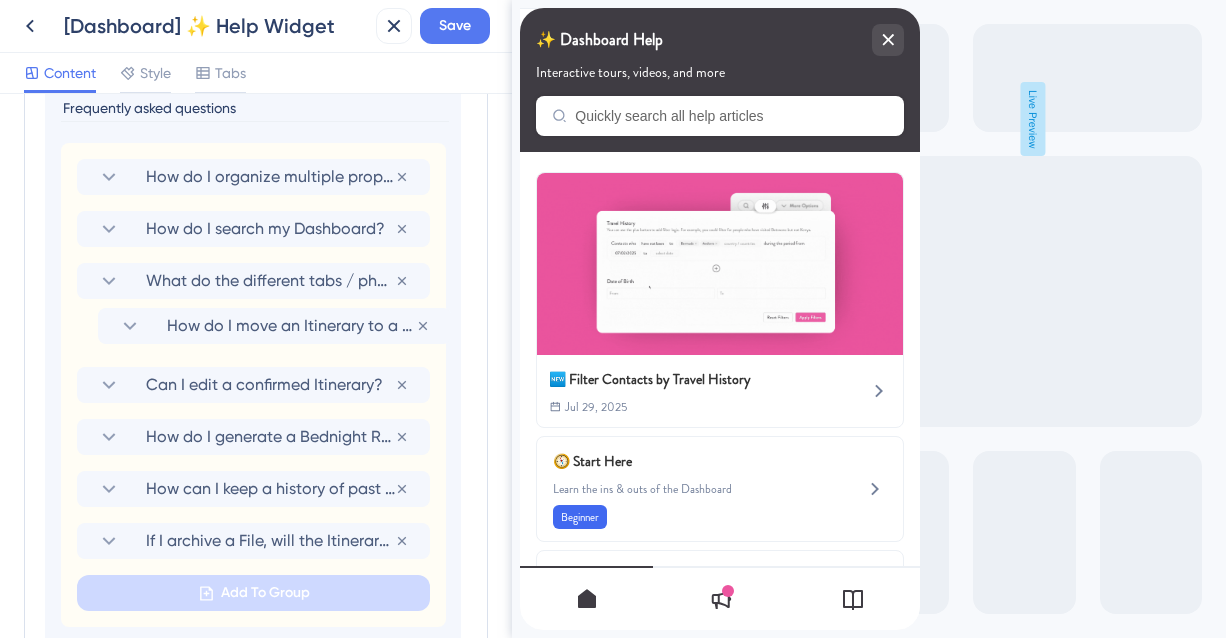 click on "How do I organize multiple proposals within one File? Remove from group How do I search my Dashboard? Remove from group What do the different tabs / phases on the Dashboard mean? Remove from group Can I edit a confirmed Itinerary? Remove from group How do I generate a Bednight Report? Remove from group How can I keep a history of past versions of proposals? Remove from group If I archive a File, will the Itinerary links still be active? Remove from group How do I move an Itinerary to a different File? Remove from group Add To Group" at bounding box center (253, 385) 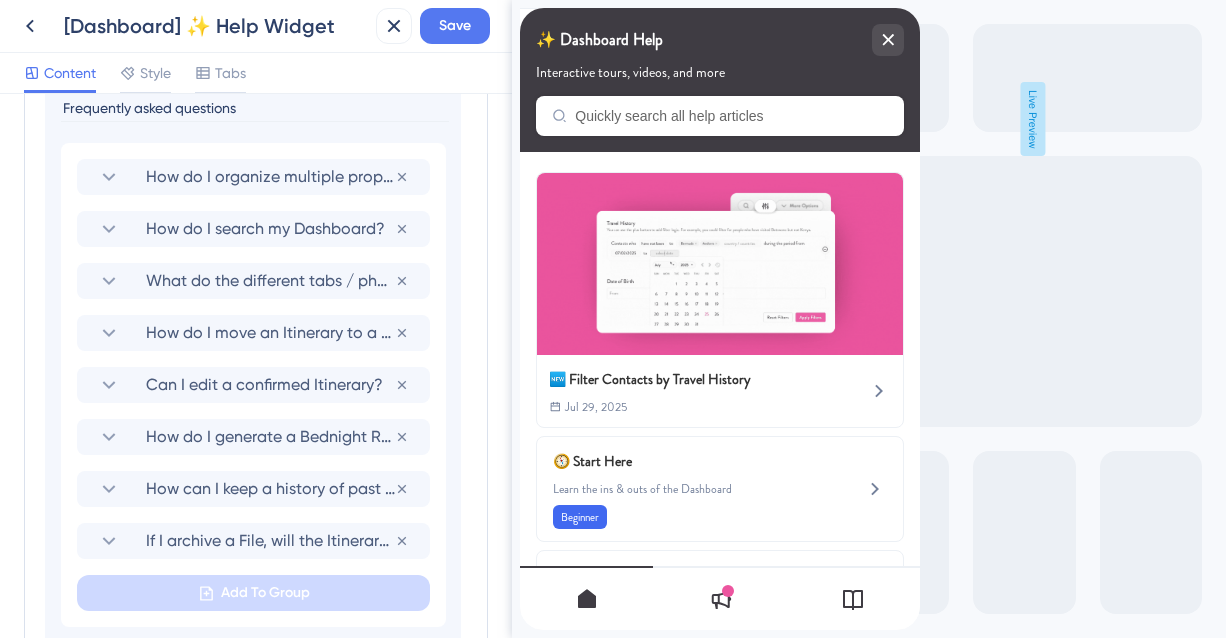 click on "How do I move an Itinerary to a different File?" at bounding box center [270, 333] 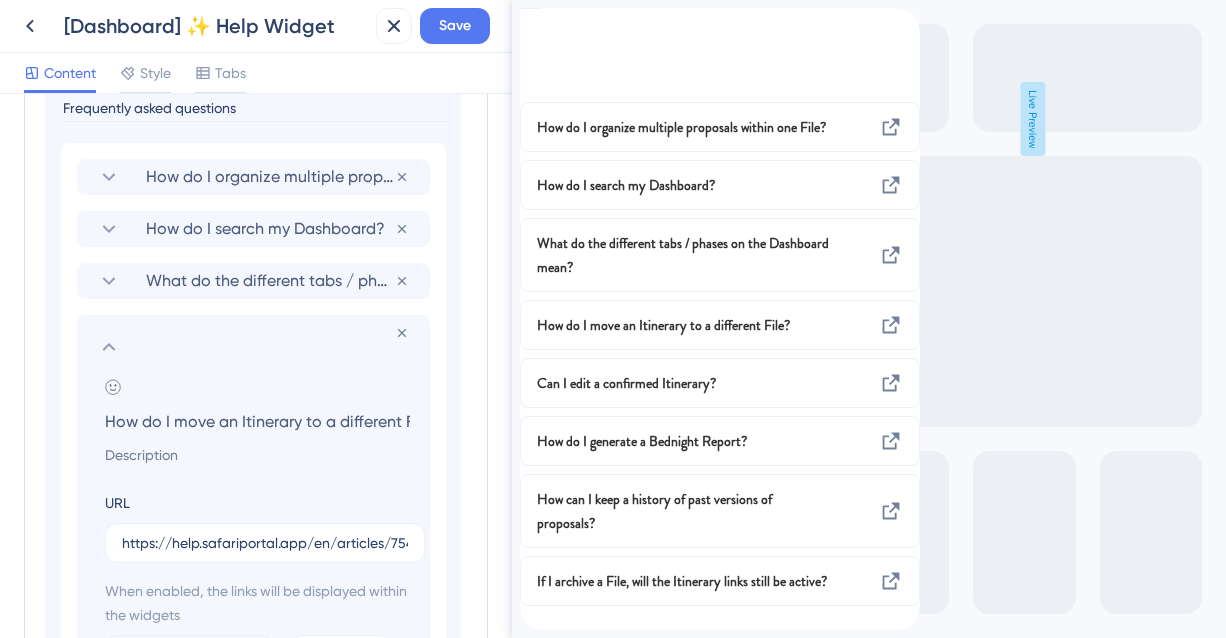 scroll, scrollTop: 0, scrollLeft: 26, axis: horizontal 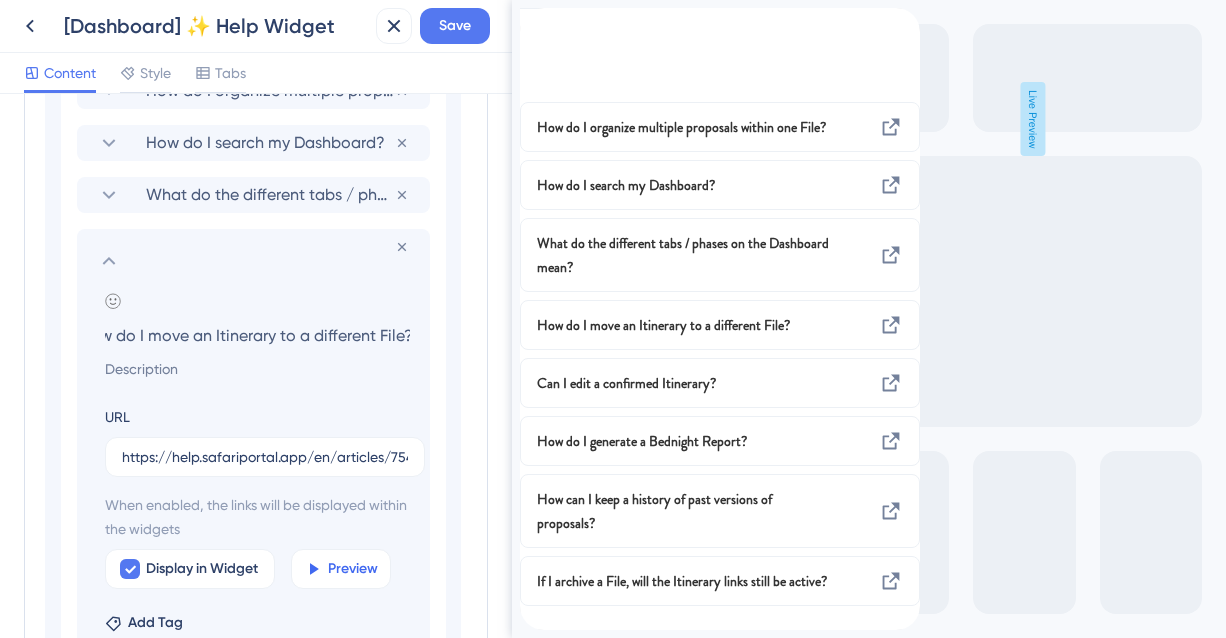 click on "Preview" at bounding box center (341, 569) 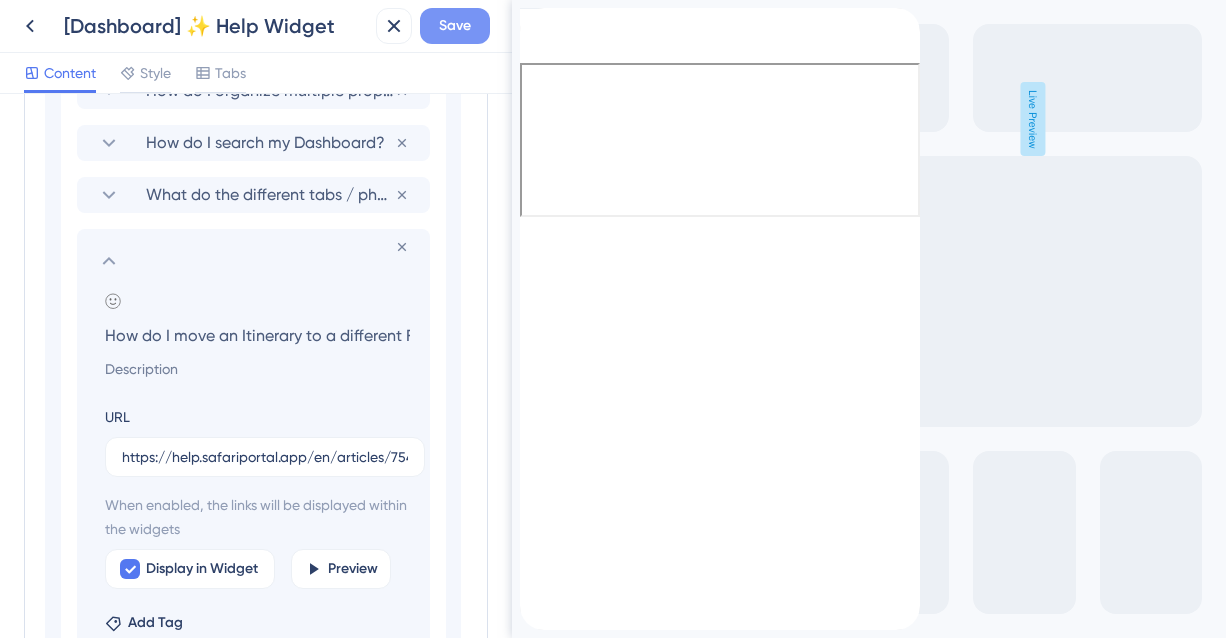 click on "Save" at bounding box center (455, 26) 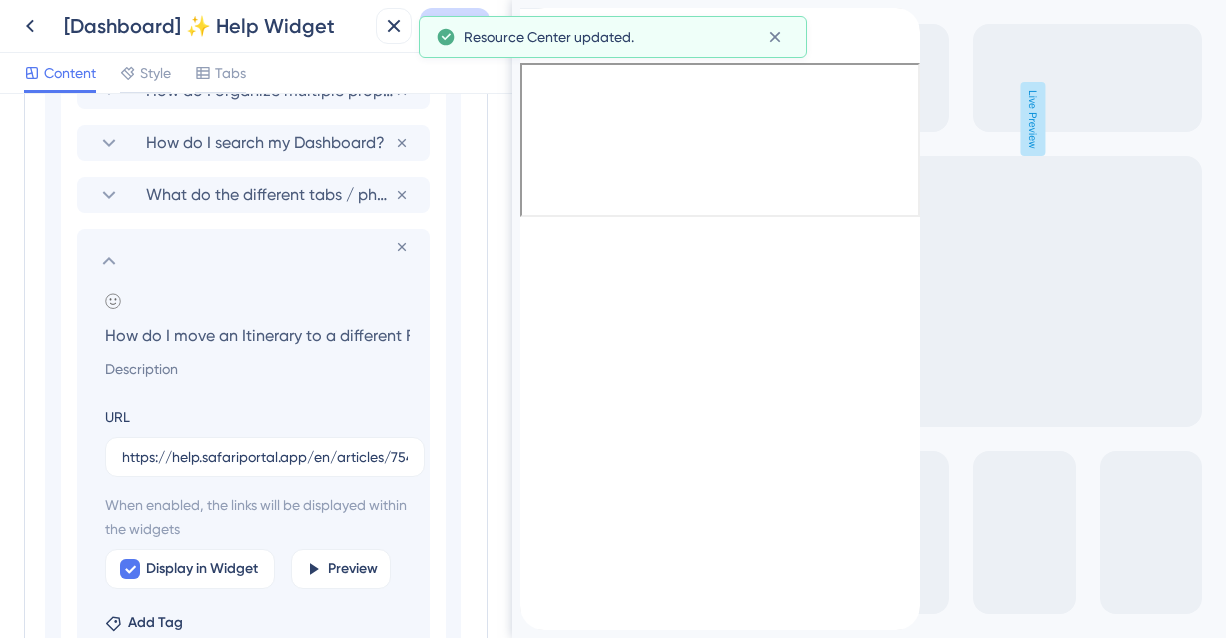 click 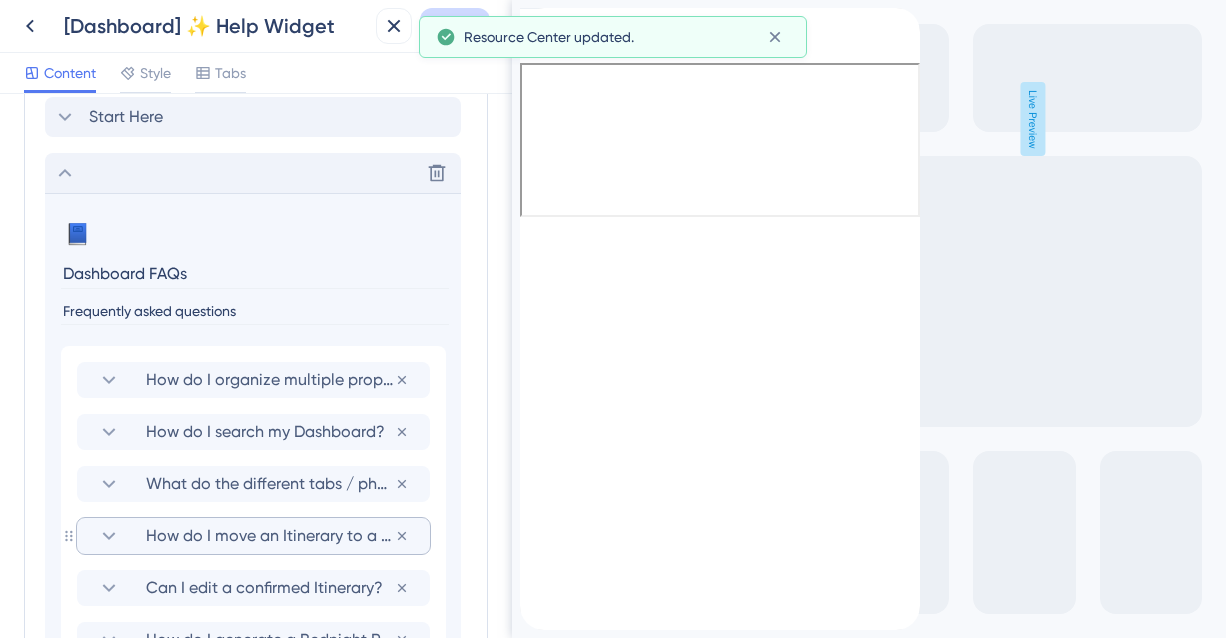 click 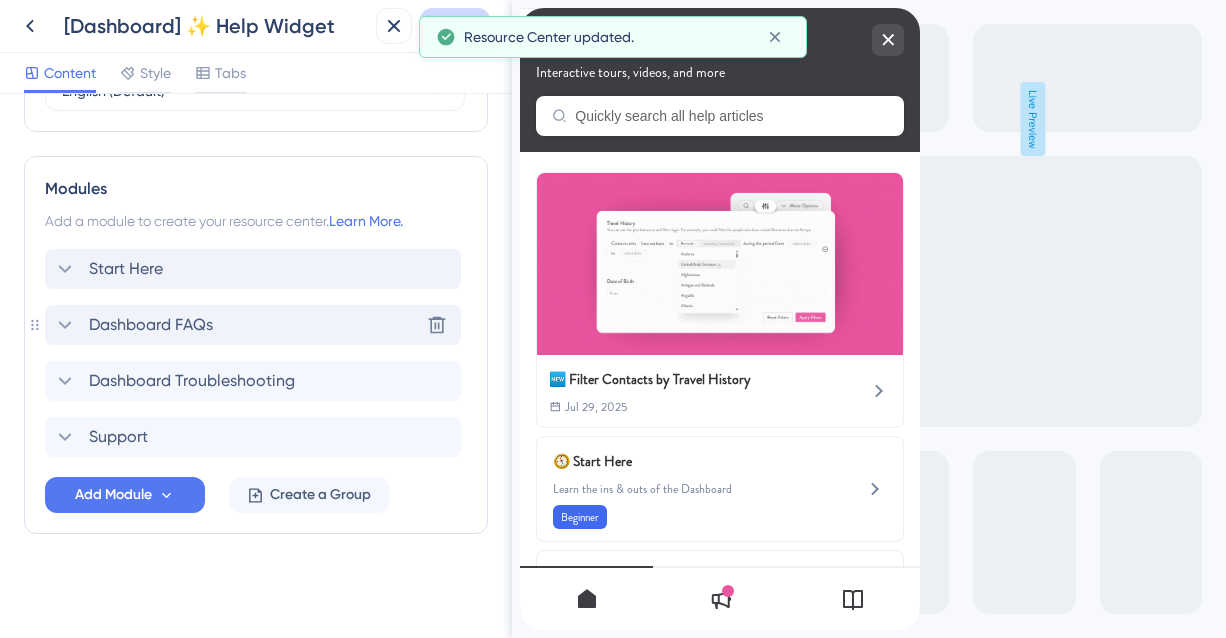 scroll, scrollTop: 866, scrollLeft: 0, axis: vertical 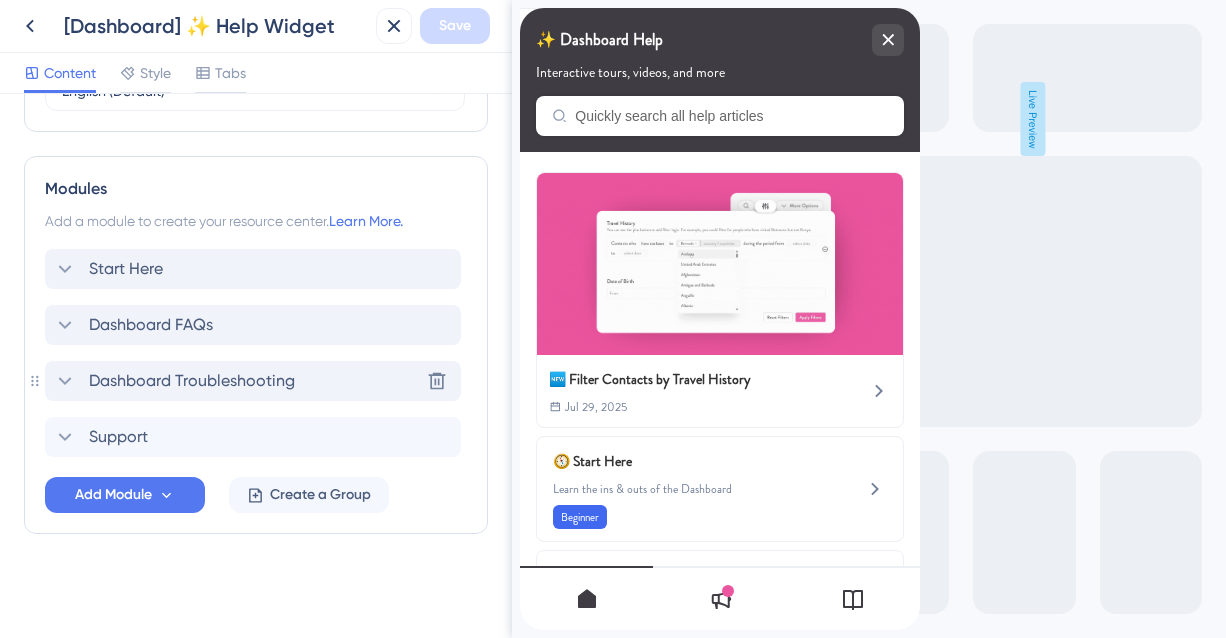click 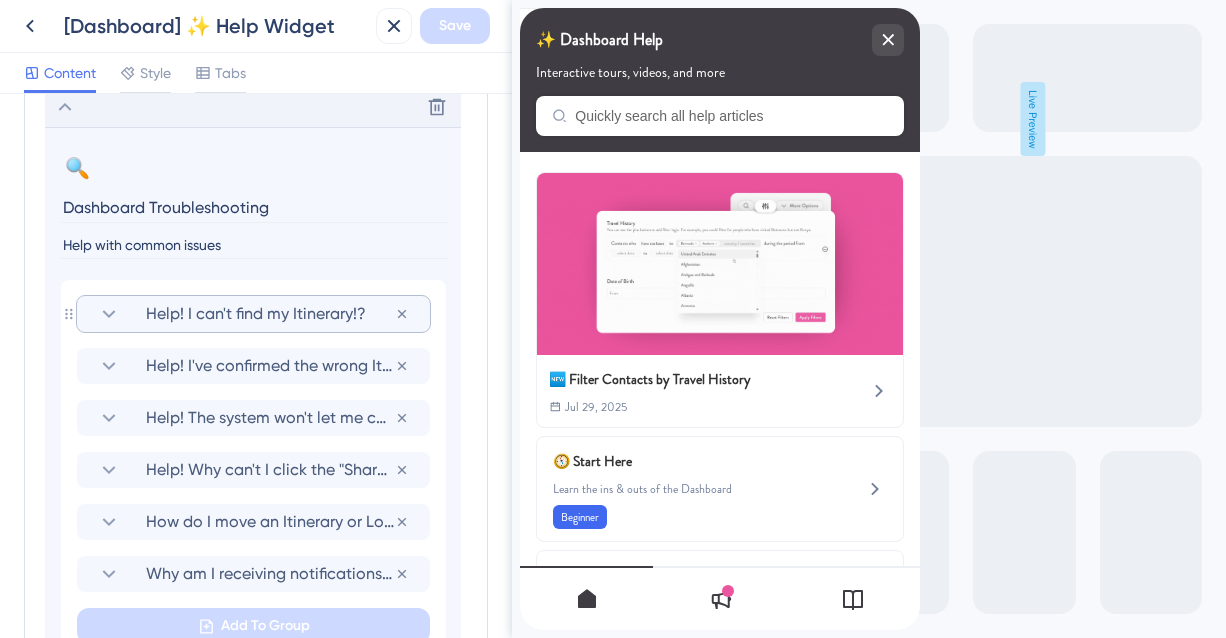 scroll, scrollTop: 1146, scrollLeft: 0, axis: vertical 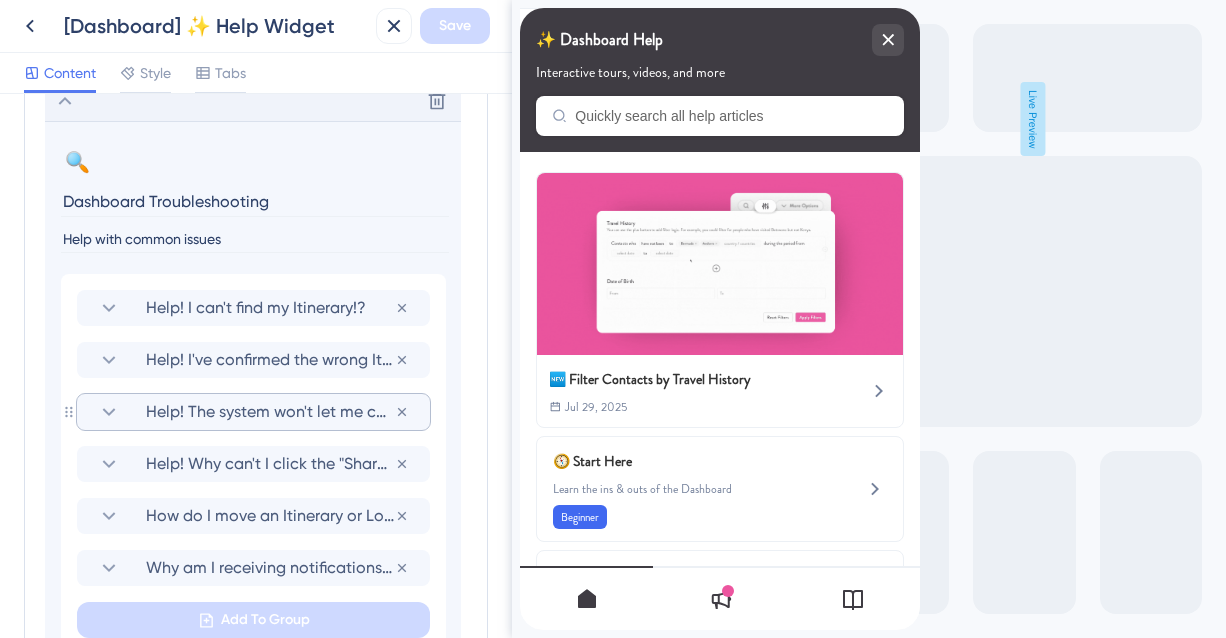 click on "Help! The system won't let me confirm my Itinerary." at bounding box center (270, 412) 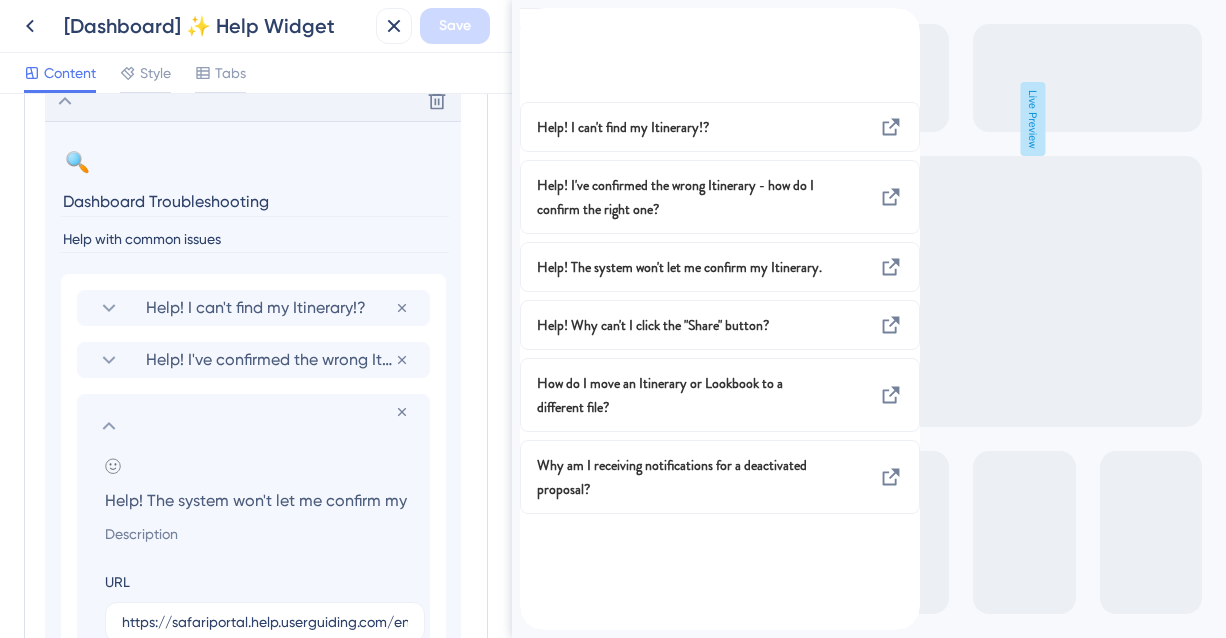 scroll, scrollTop: 0, scrollLeft: 61, axis: horizontal 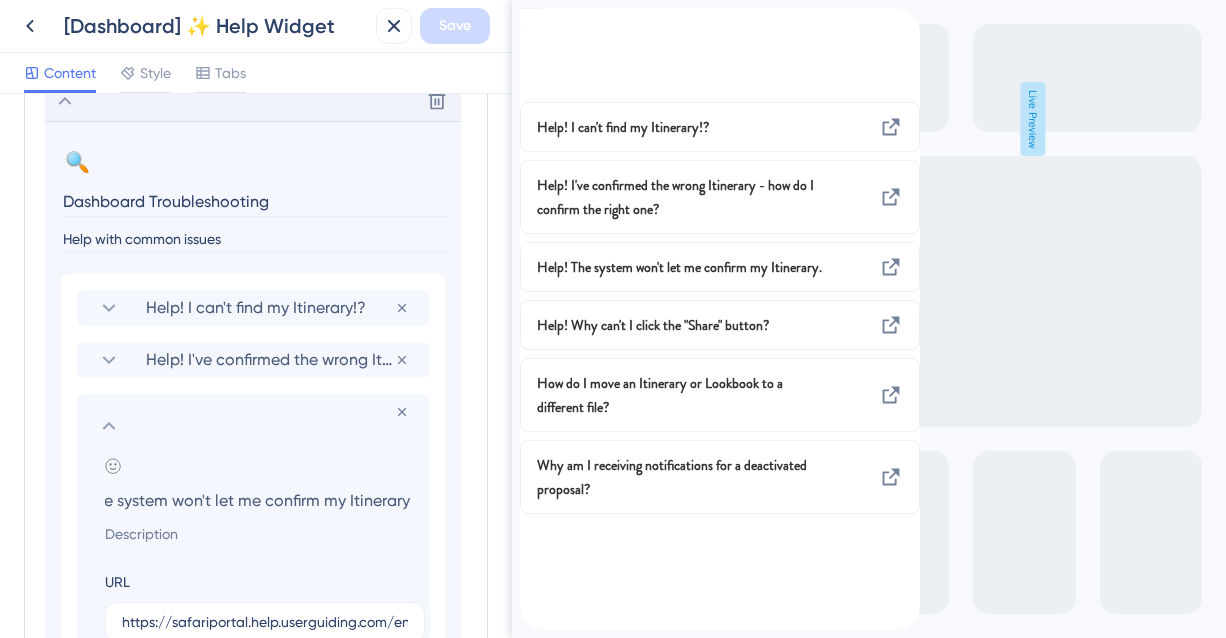 click 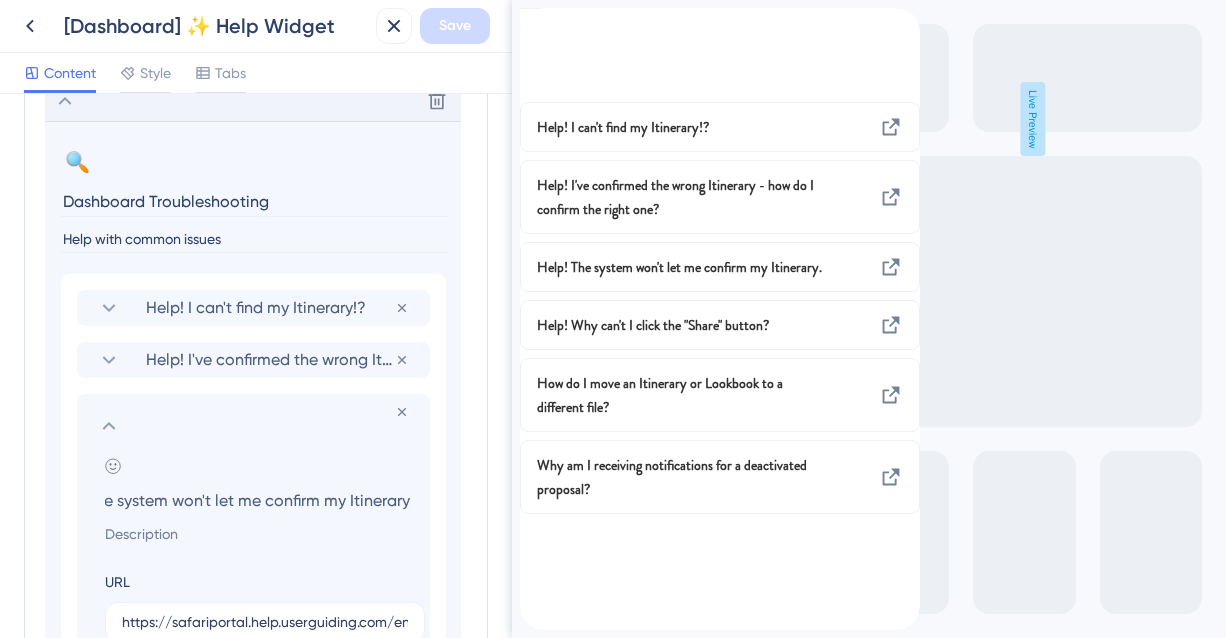 scroll, scrollTop: 0, scrollLeft: 0, axis: both 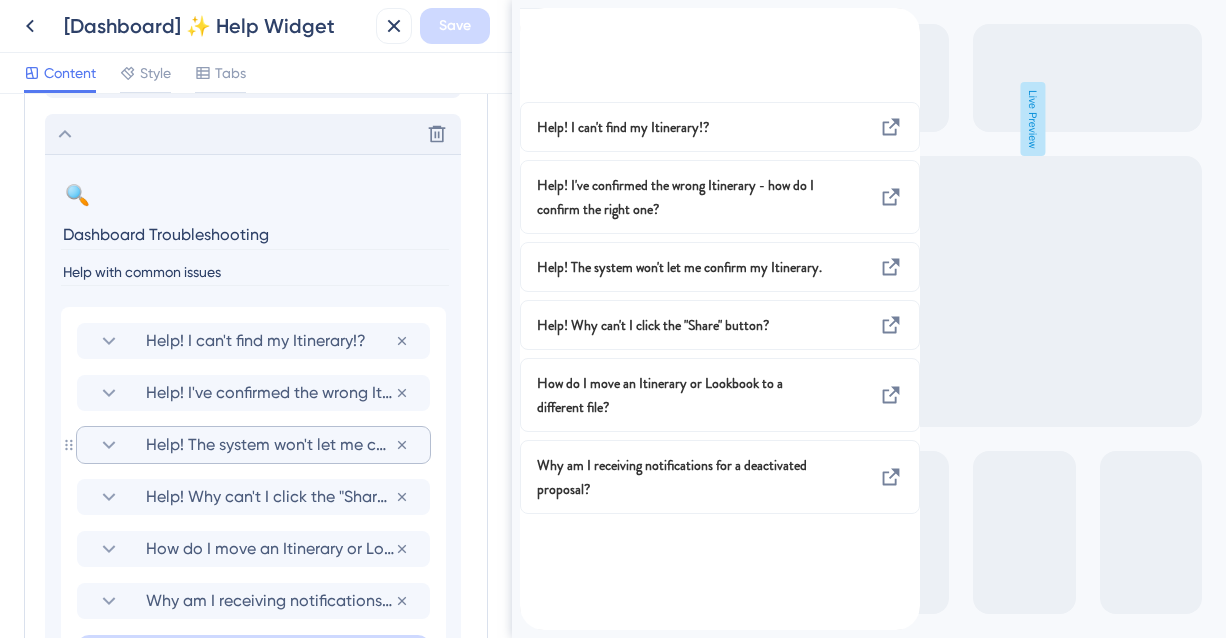 click 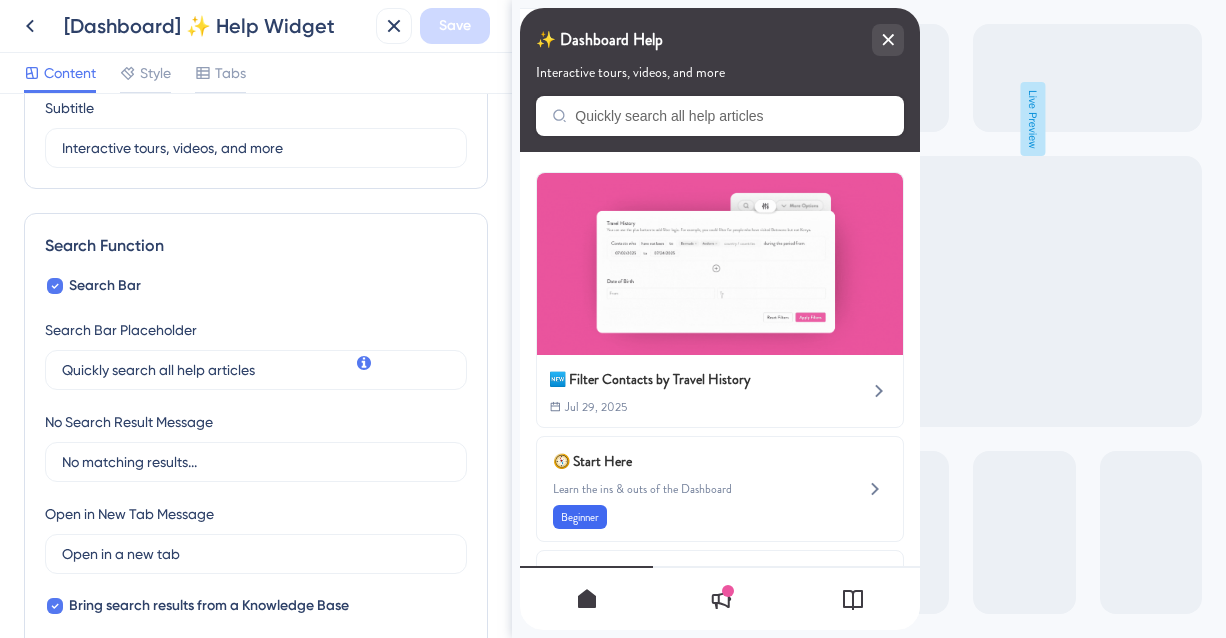 scroll, scrollTop: 0, scrollLeft: 0, axis: both 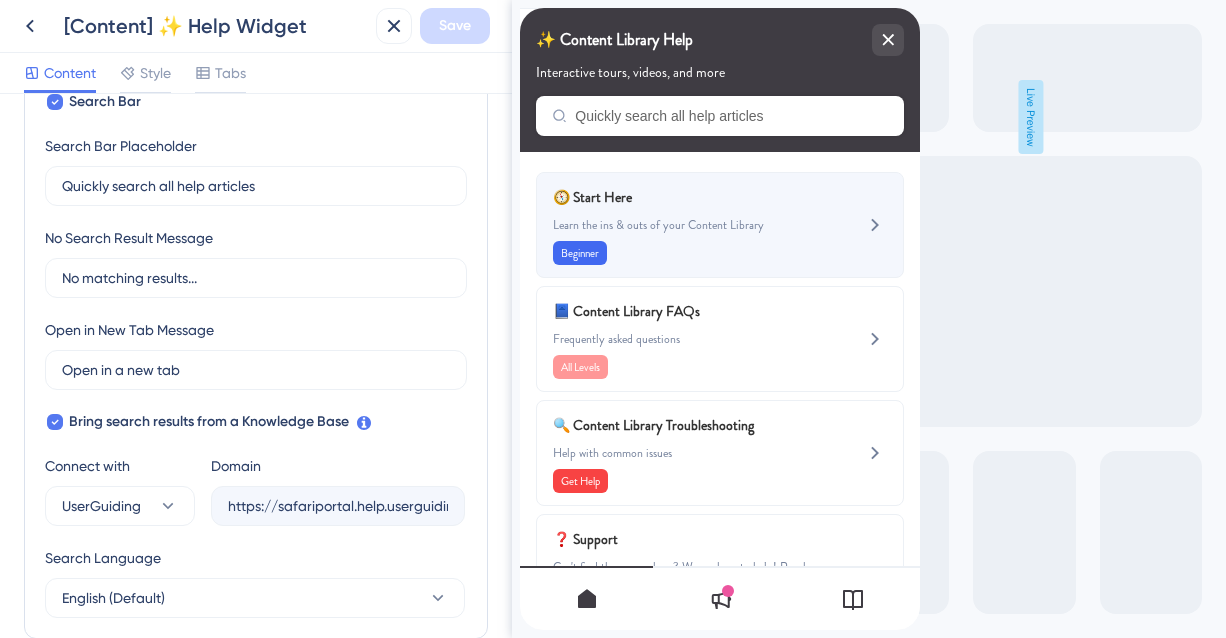 click on "🧭   Start Here Learn the ins & outs of your Content Library Beginner" at bounding box center (686, 225) 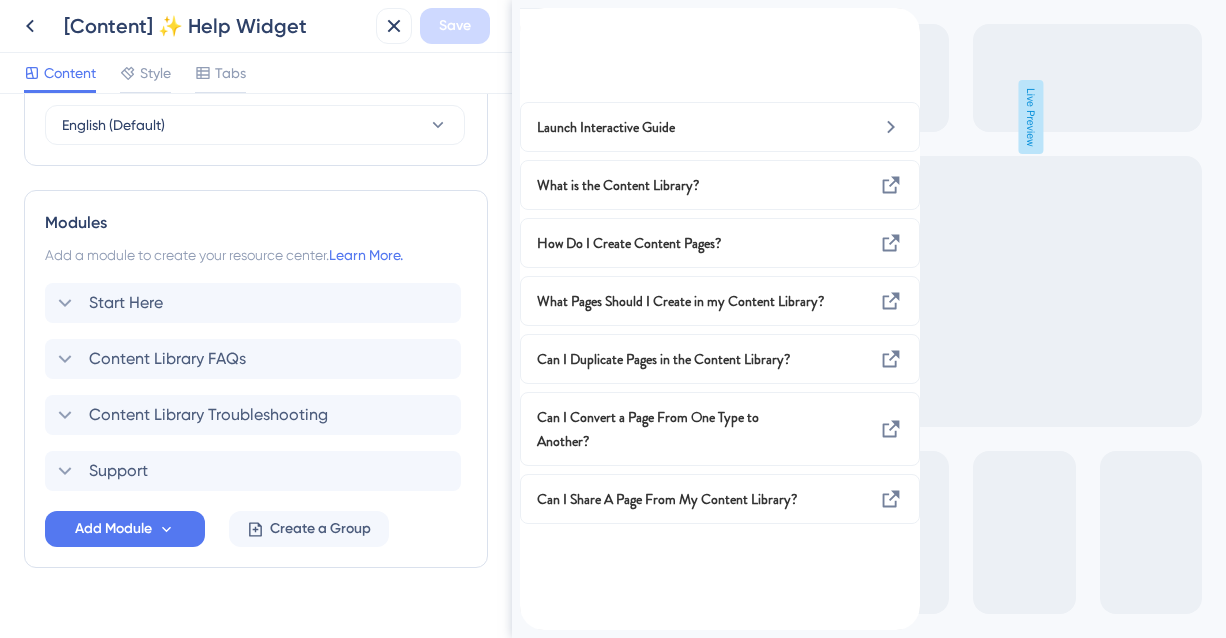 scroll, scrollTop: 866, scrollLeft: 0, axis: vertical 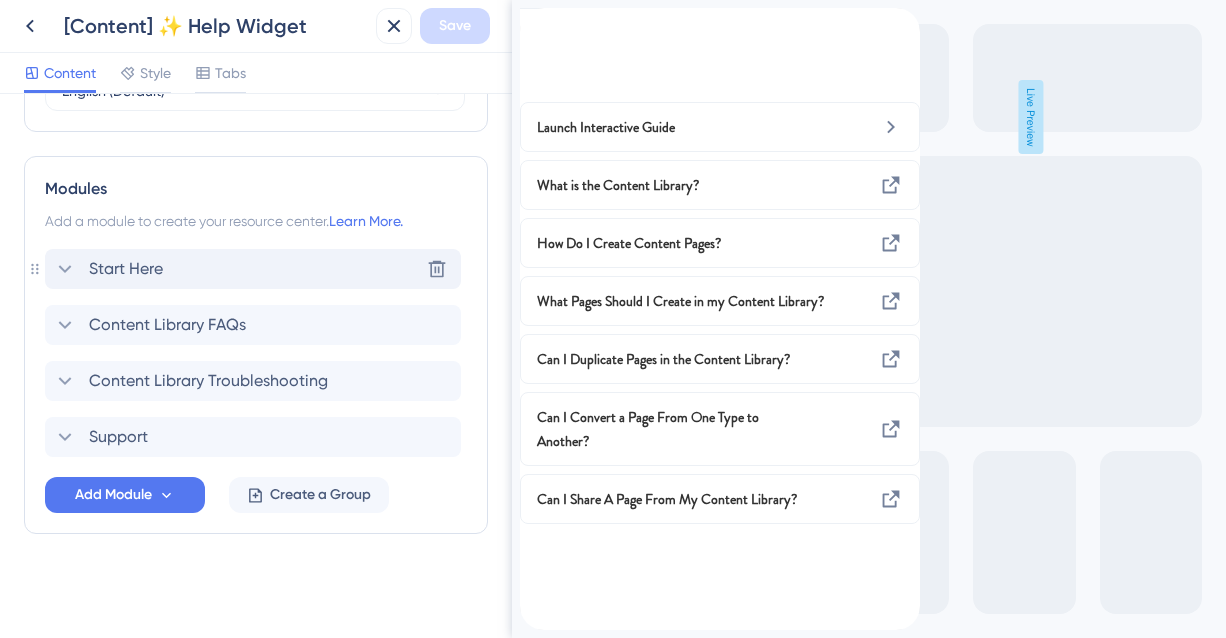 click on "Start Here Delete" at bounding box center (253, 269) 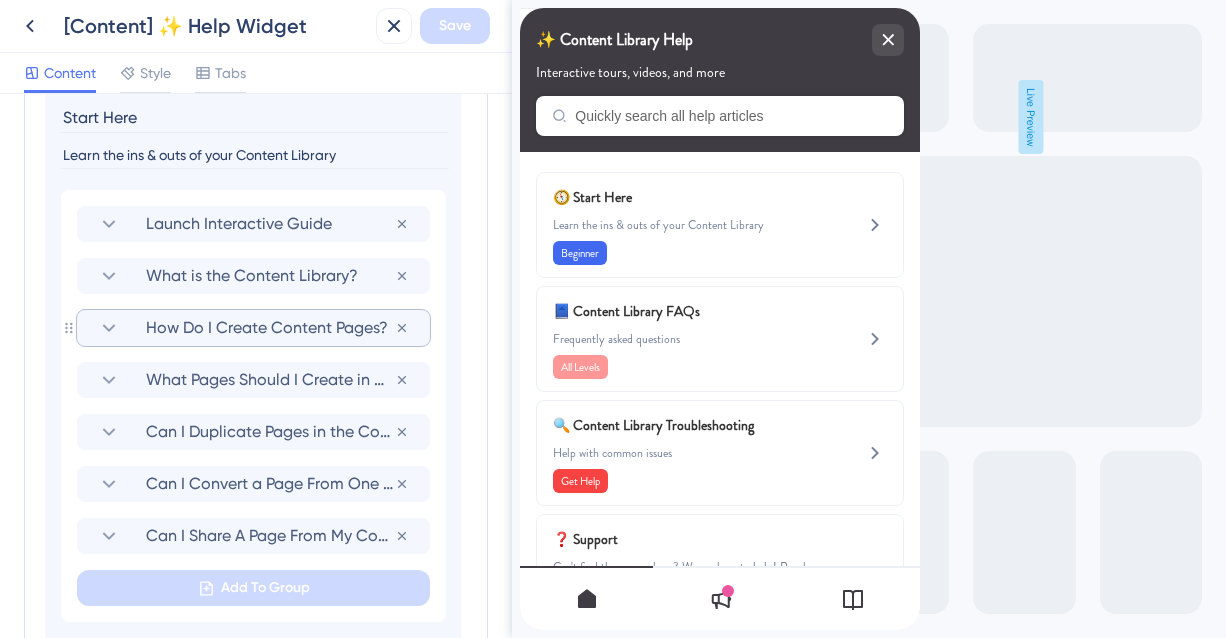 scroll, scrollTop: 1120, scrollLeft: 0, axis: vertical 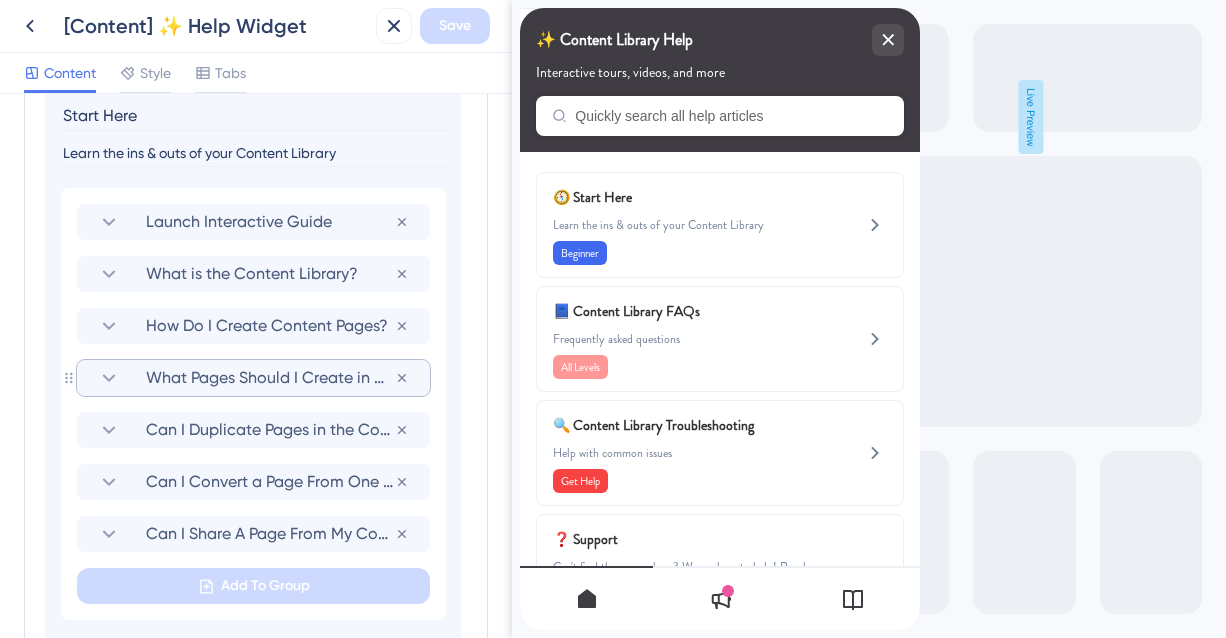 click on "What Pages Should I Create in my Content Library?" at bounding box center (270, 378) 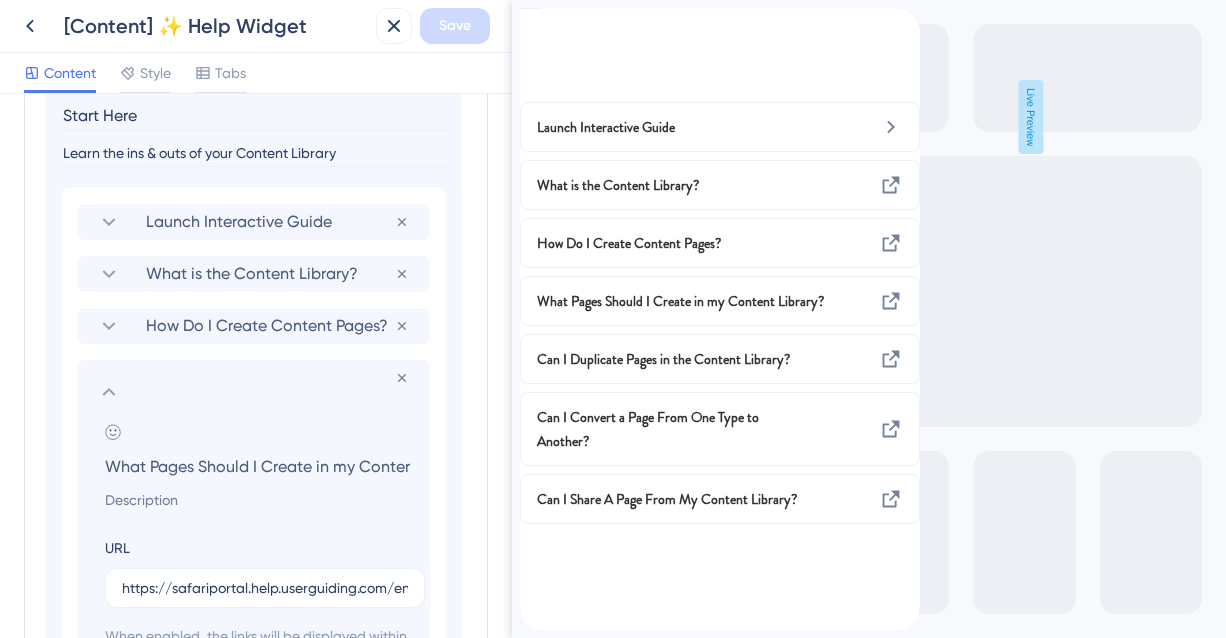 scroll, scrollTop: 0, scrollLeft: 72, axis: horizontal 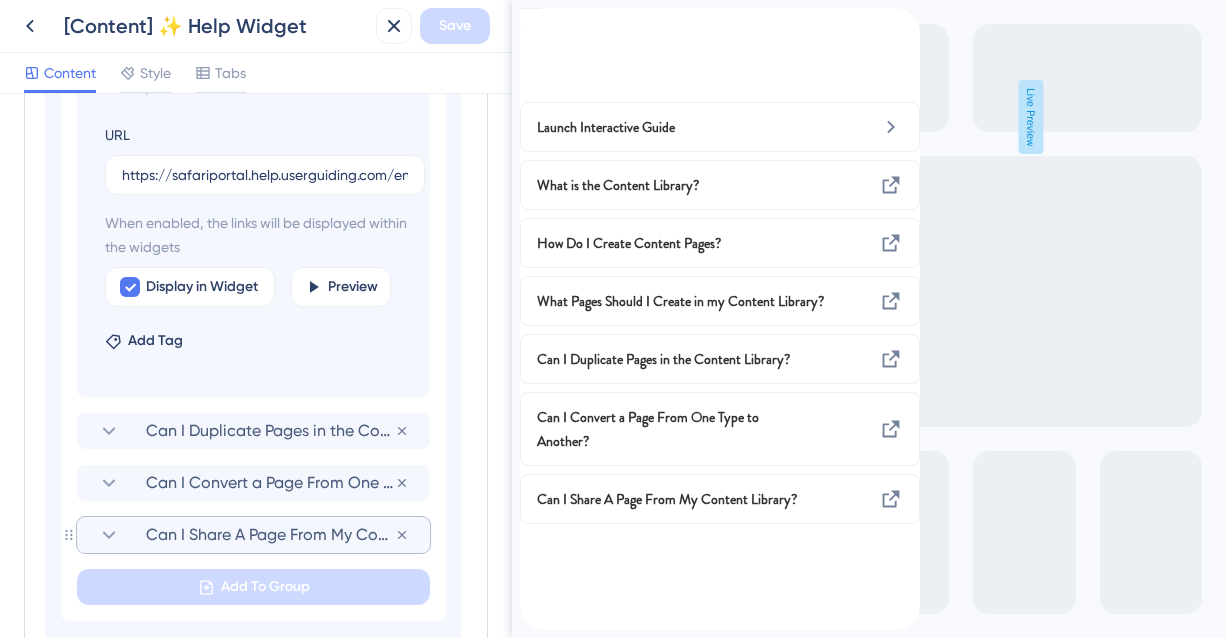 click on "Can I Share A Page From My Content Library?" at bounding box center [270, 535] 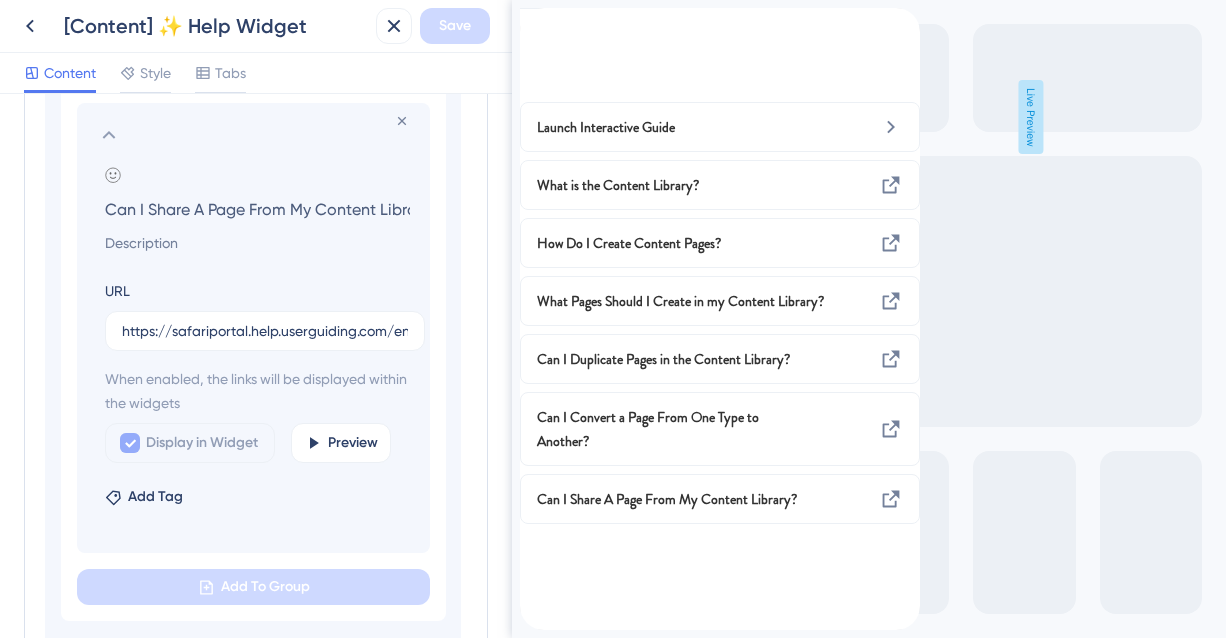 scroll, scrollTop: 0, scrollLeft: 29, axis: horizontal 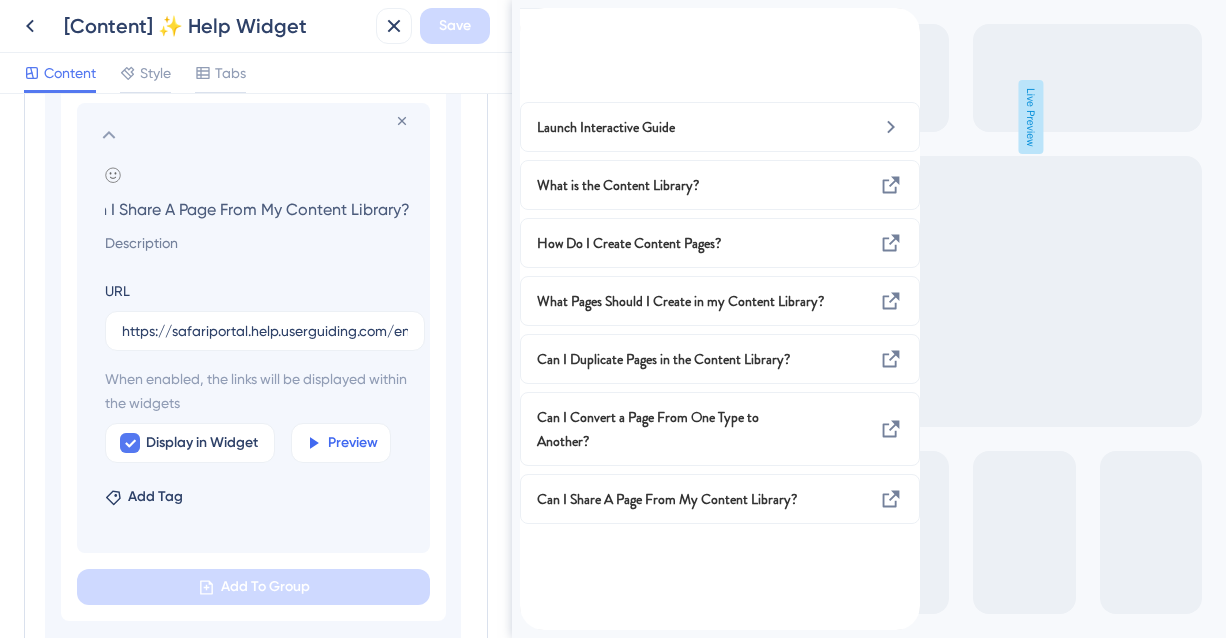 click on "Preview" at bounding box center [353, 443] 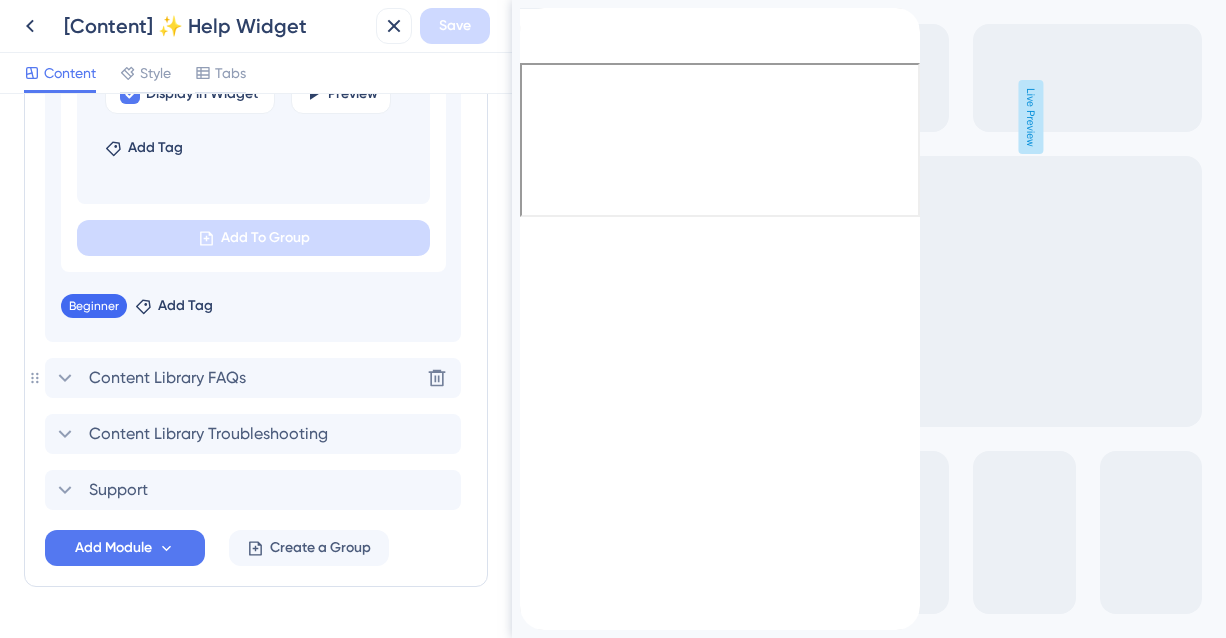 scroll, scrollTop: 1928, scrollLeft: 0, axis: vertical 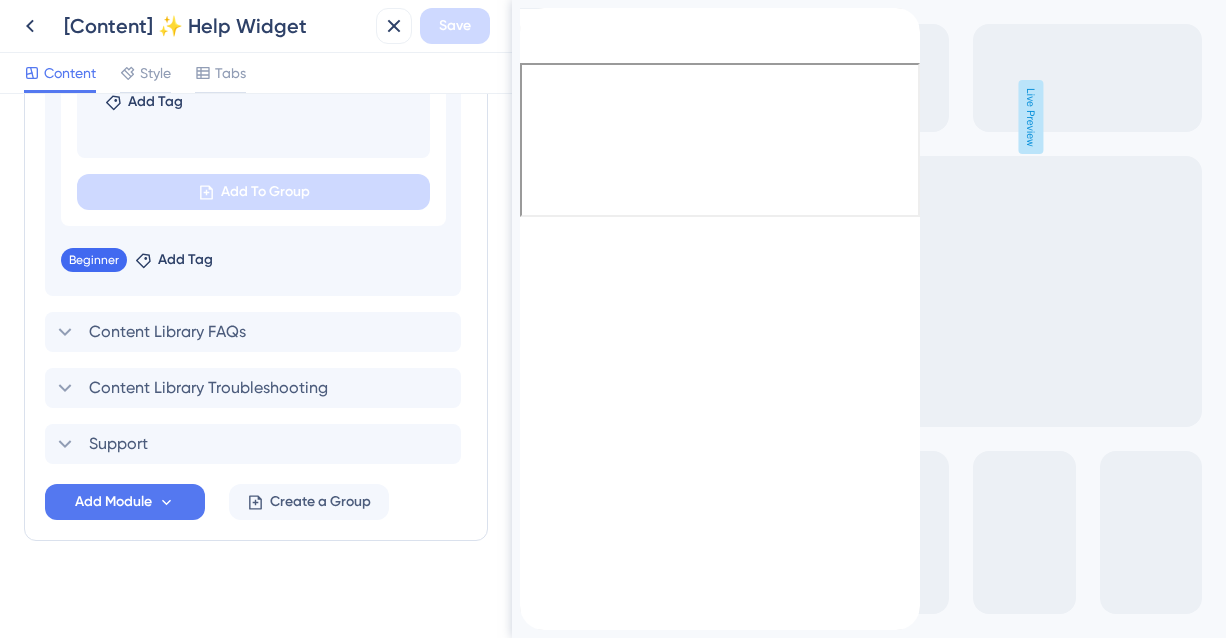 click at bounding box center (528, 19) 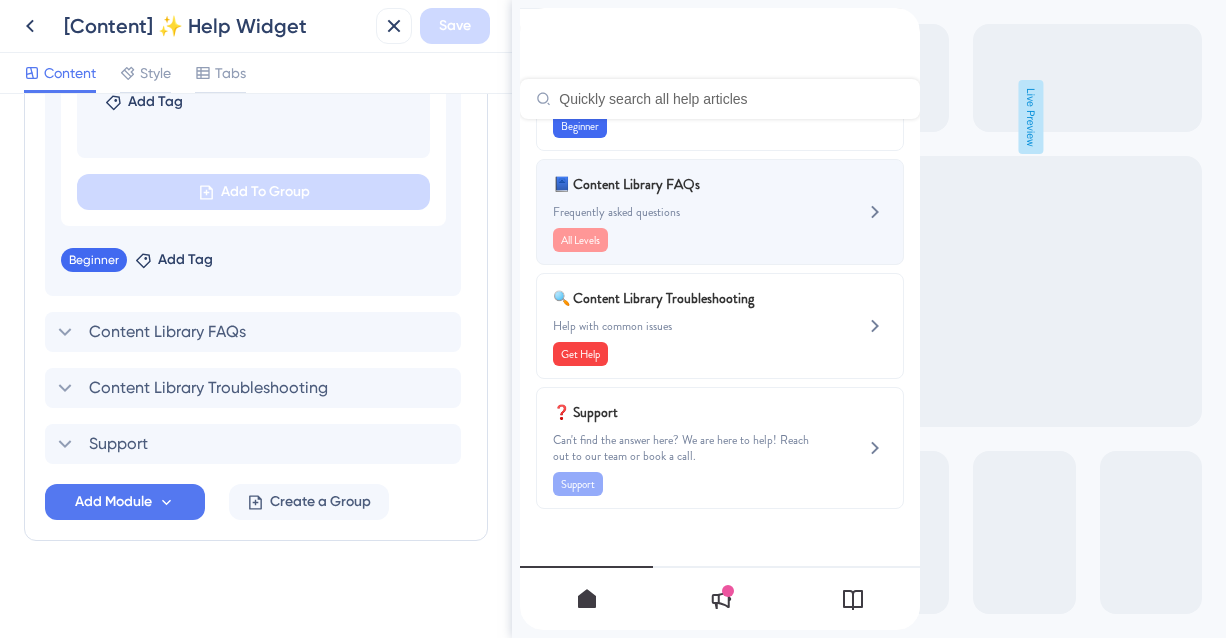 click on "📘   Content Library FAQs Frequently asked questions All Levels" at bounding box center [686, 212] 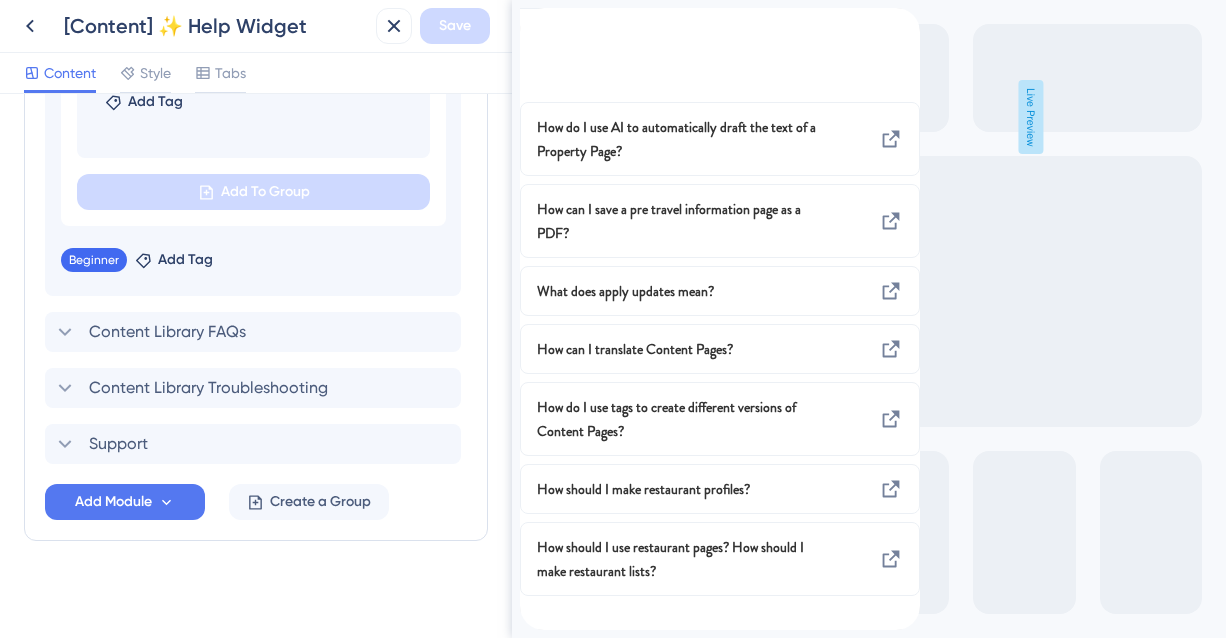 scroll, scrollTop: 34, scrollLeft: 0, axis: vertical 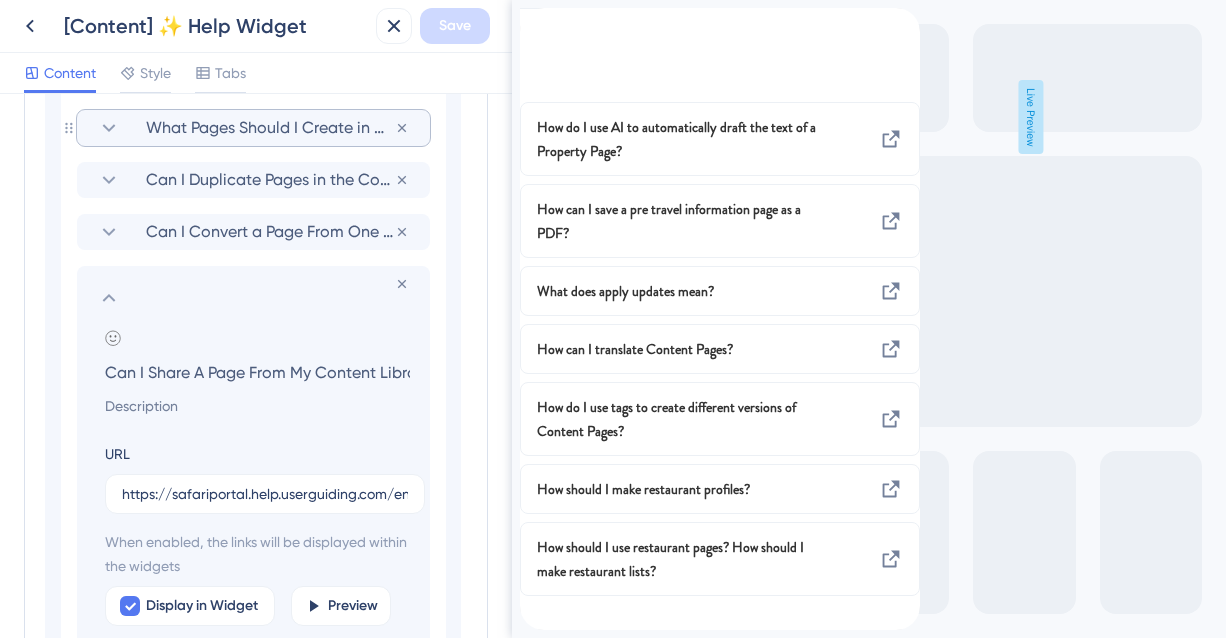click 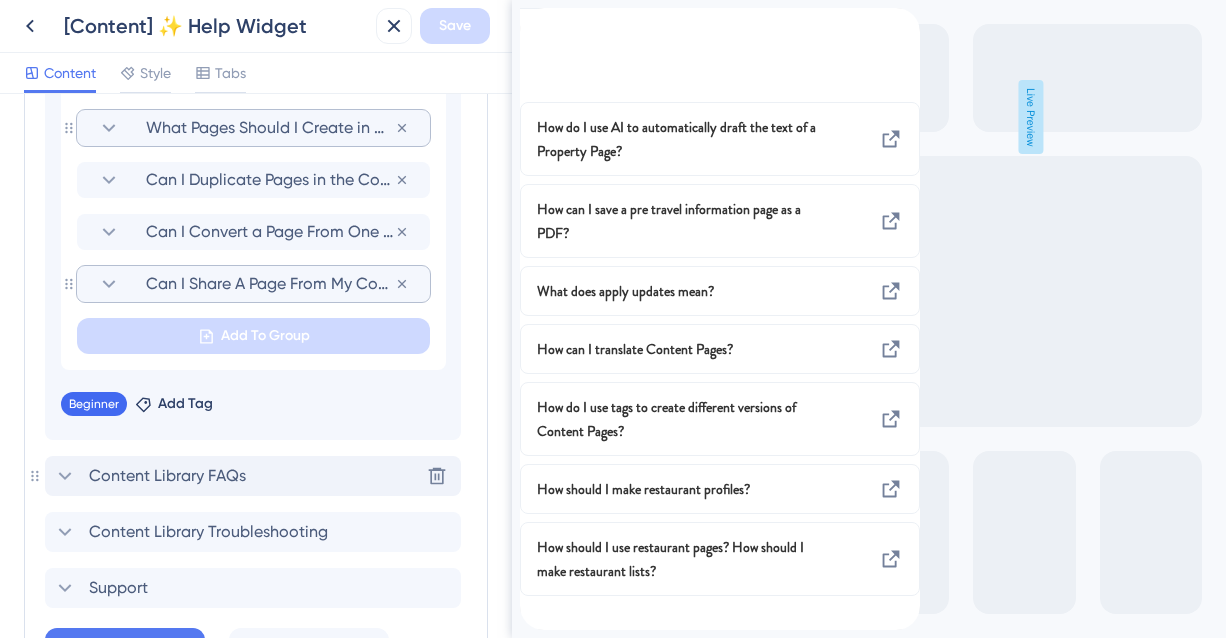 click on "Content Library FAQs" at bounding box center (167, 476) 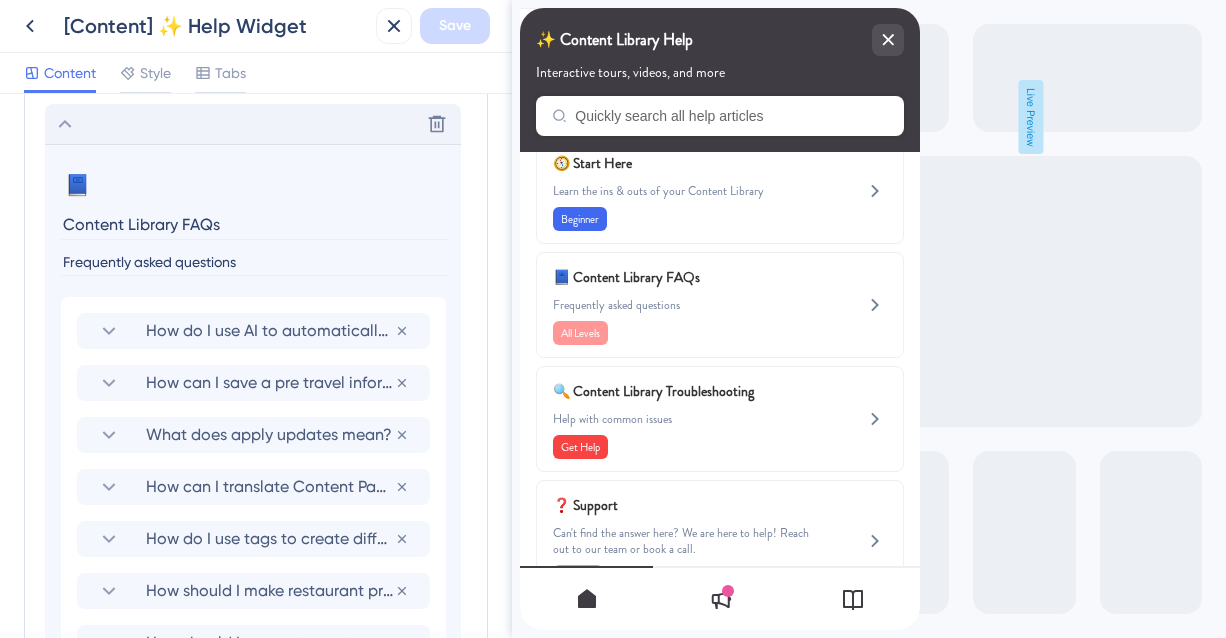 scroll, scrollTop: 1073, scrollLeft: 0, axis: vertical 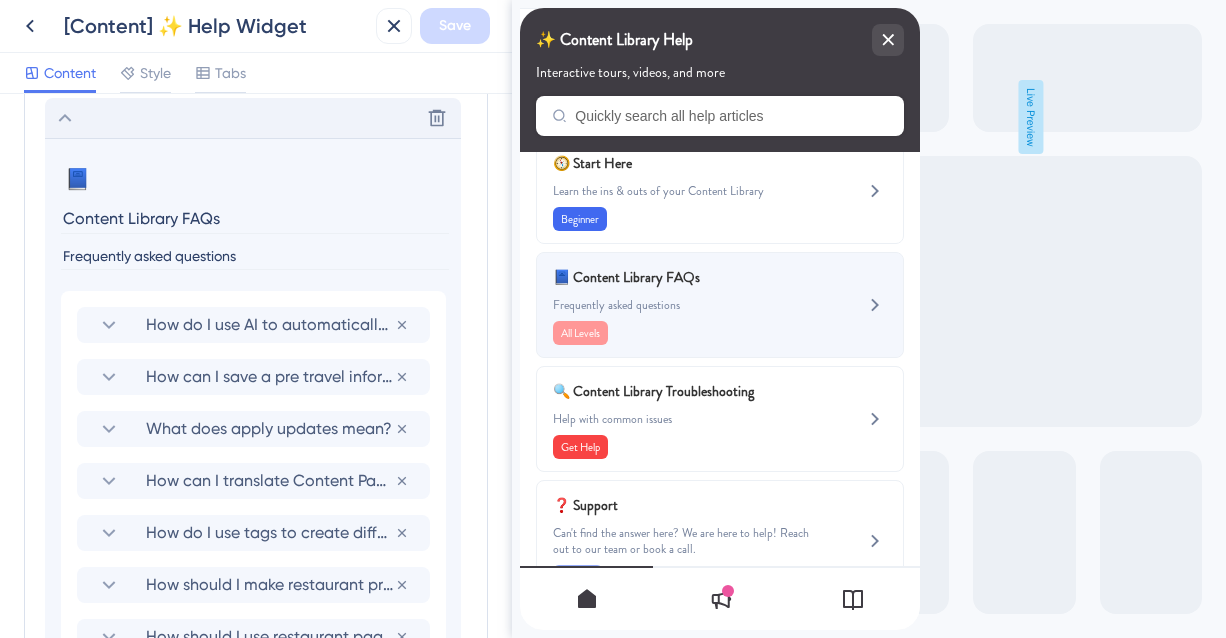 click on "📘   Content Library FAQs Frequently asked questions All Levels" at bounding box center [720, 305] 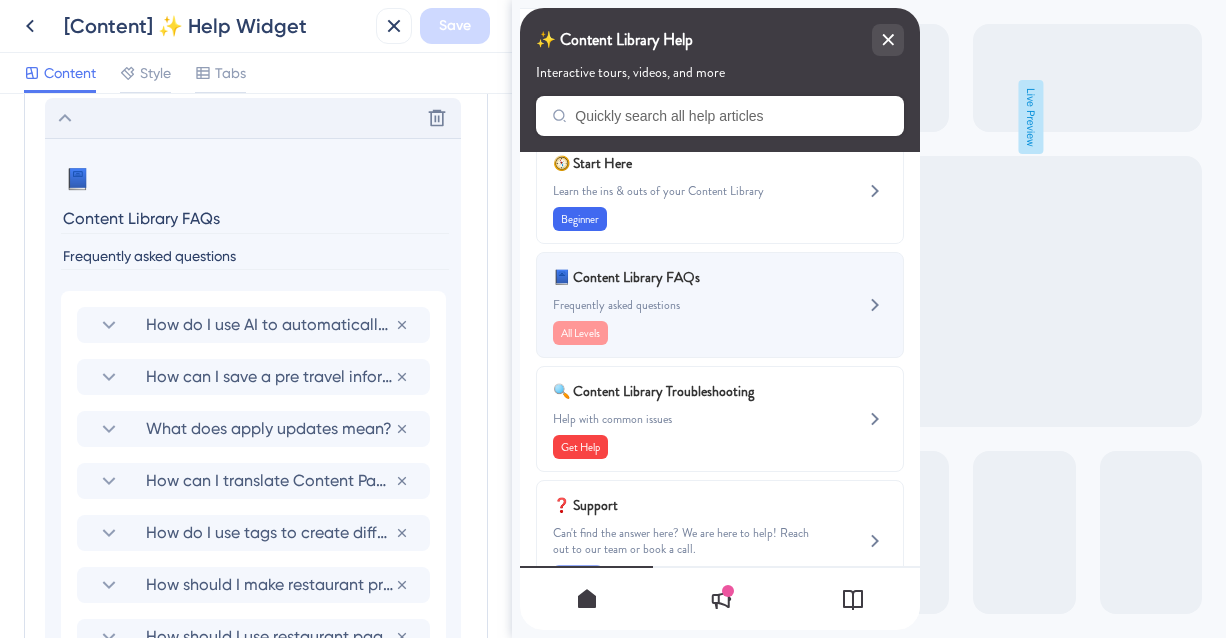 click on "📘   Content Library FAQs Frequently asked questions All Levels" at bounding box center [686, 305] 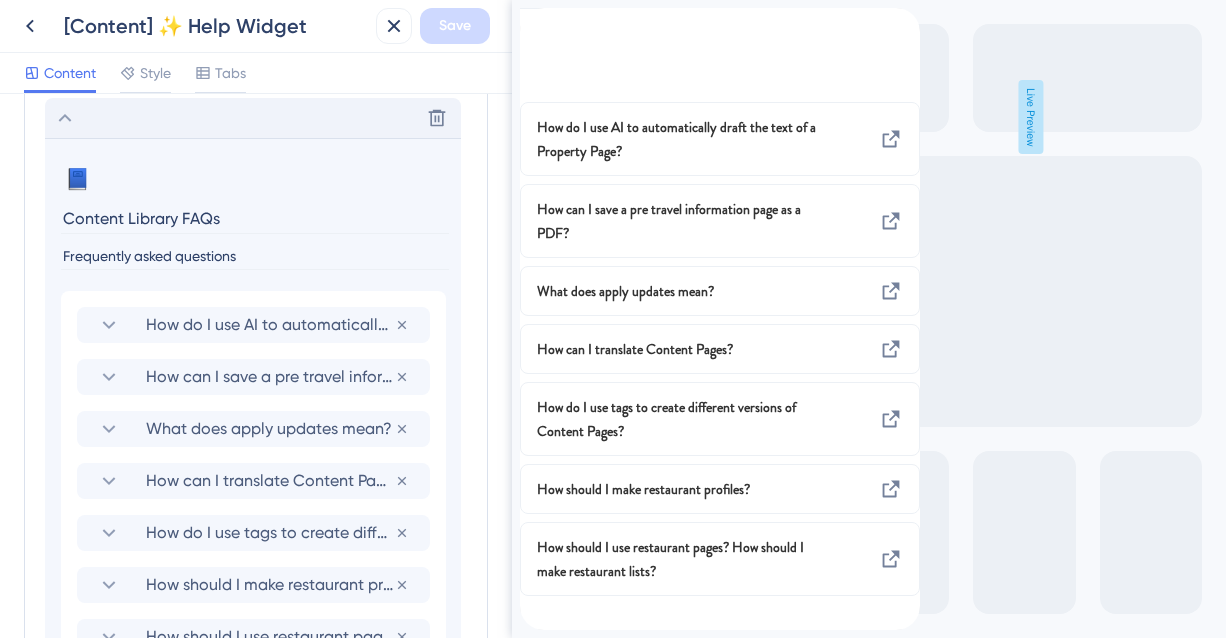 scroll, scrollTop: 0, scrollLeft: 0, axis: both 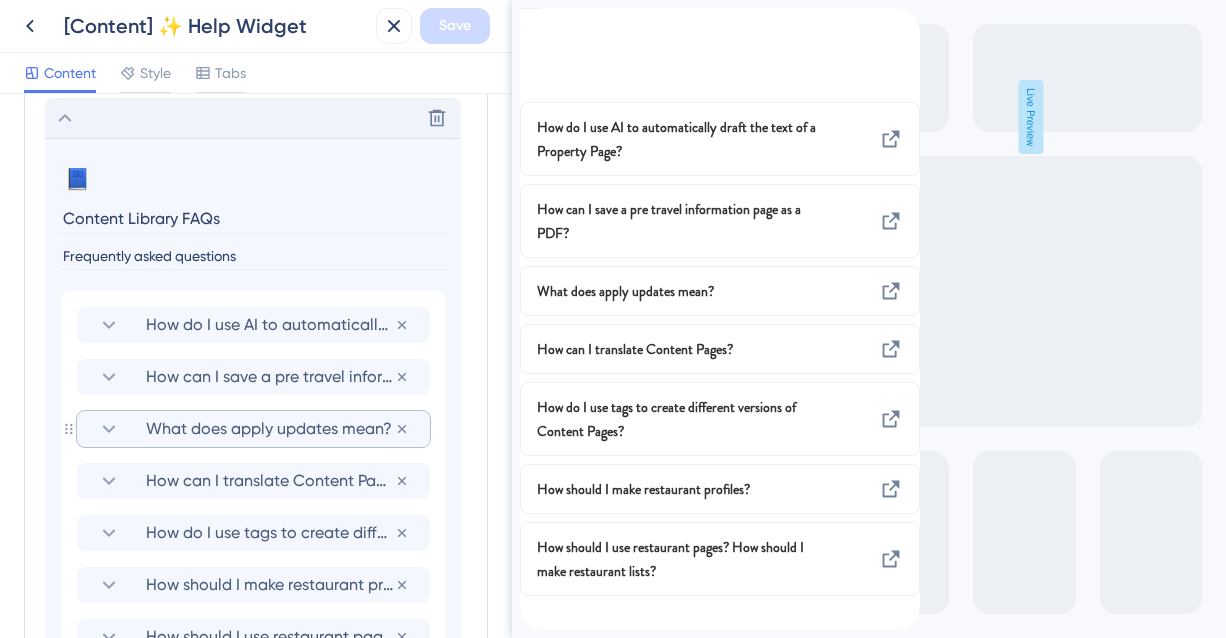 click on "What does apply updates mean?" at bounding box center (270, 429) 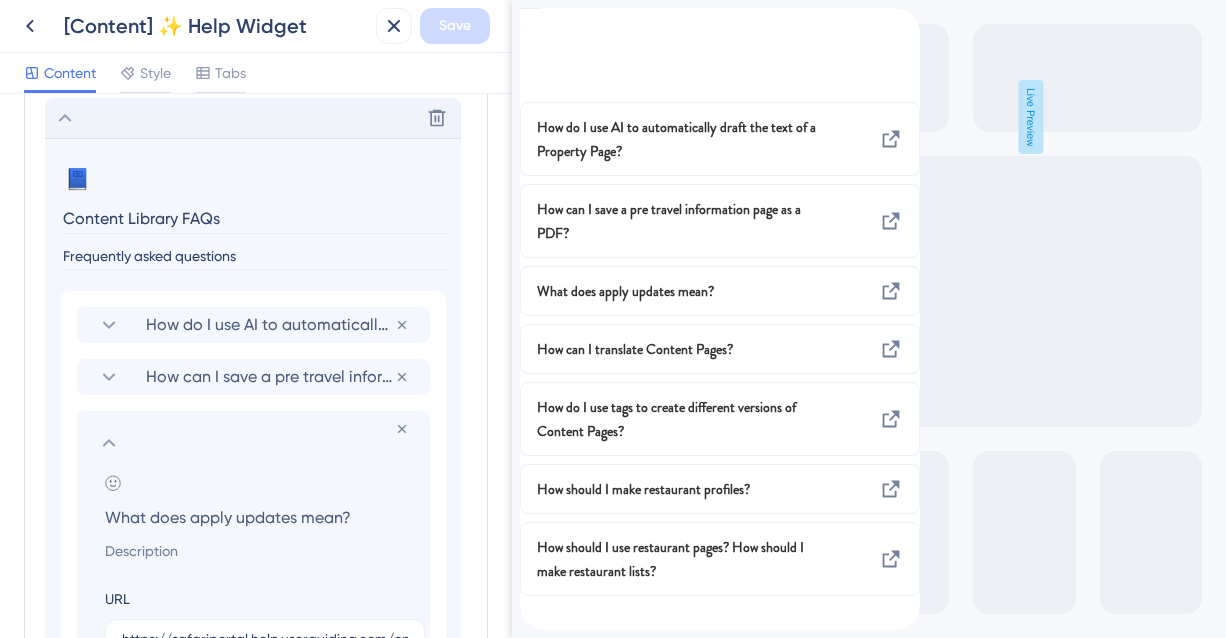 click on "What does apply updates mean?" at bounding box center (257, 517) 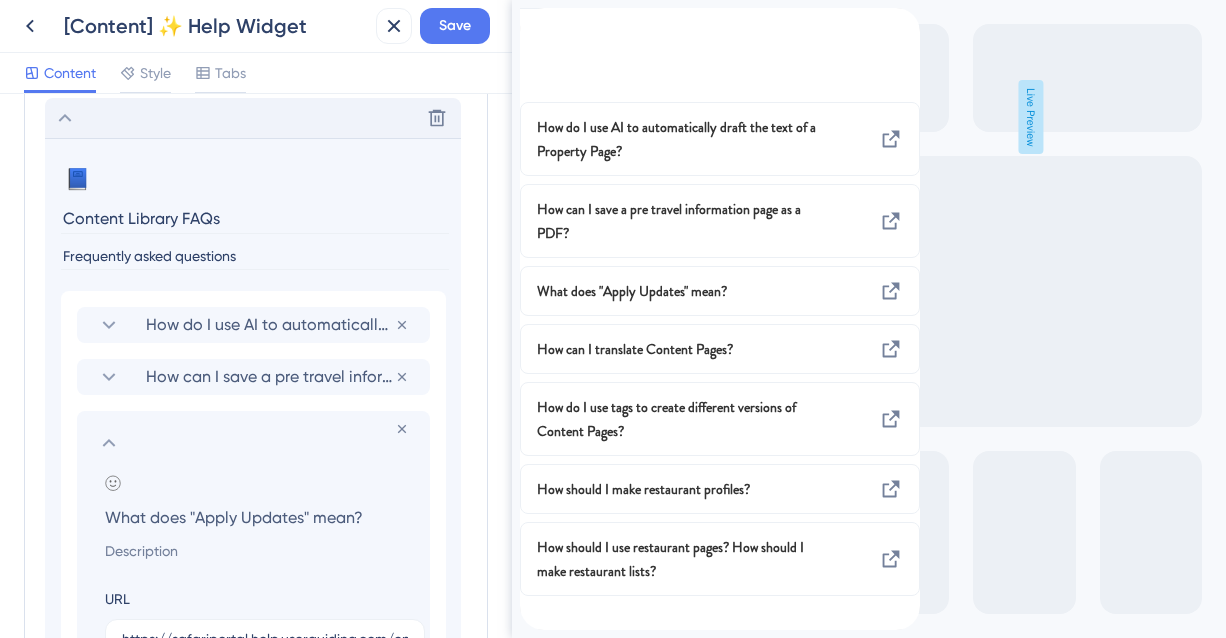 type on "What does "Apply Updates" mean?" 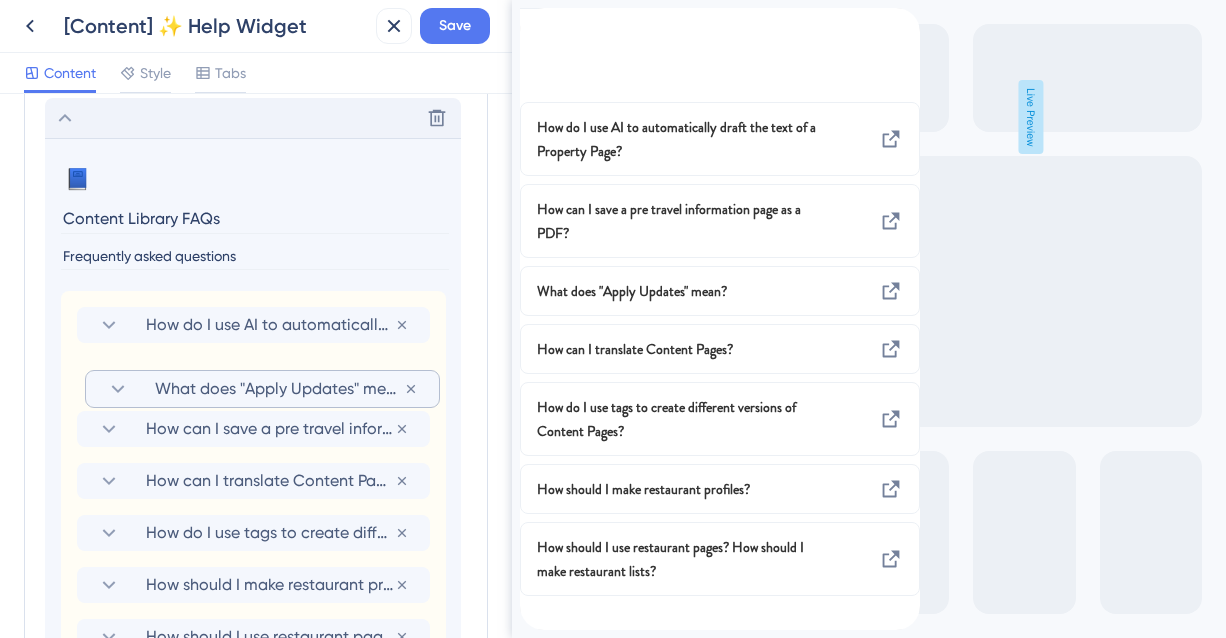 drag, startPoint x: 68, startPoint y: 429, endPoint x: 74, endPoint y: 380, distance: 49.365982 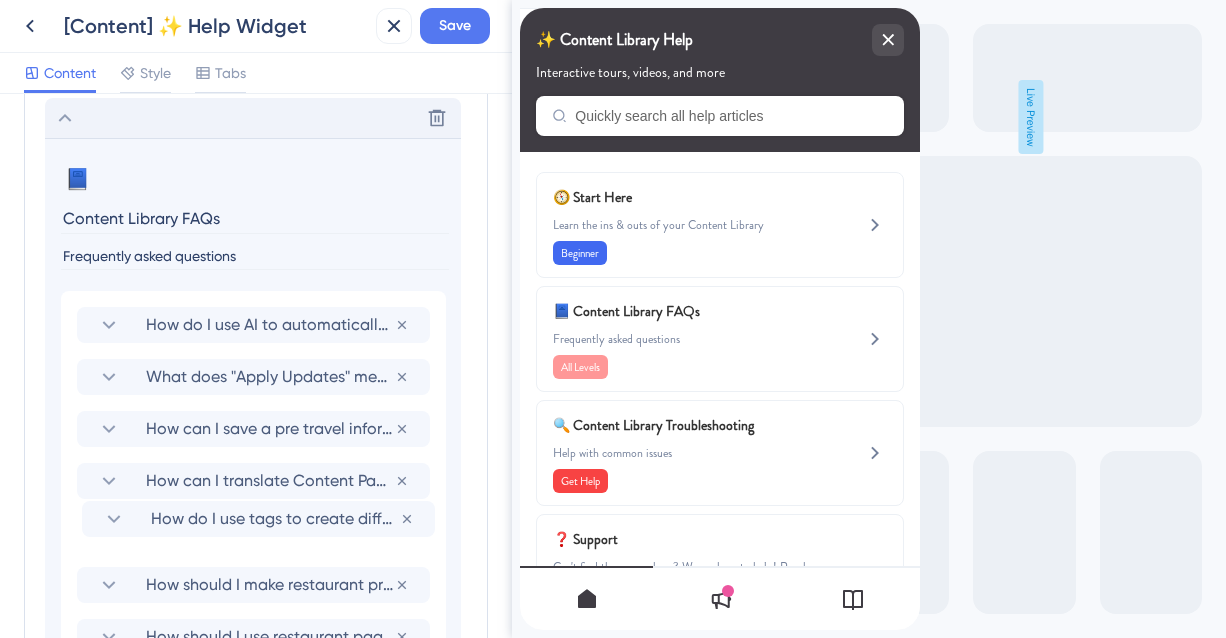 scroll, scrollTop: 1076, scrollLeft: 0, axis: vertical 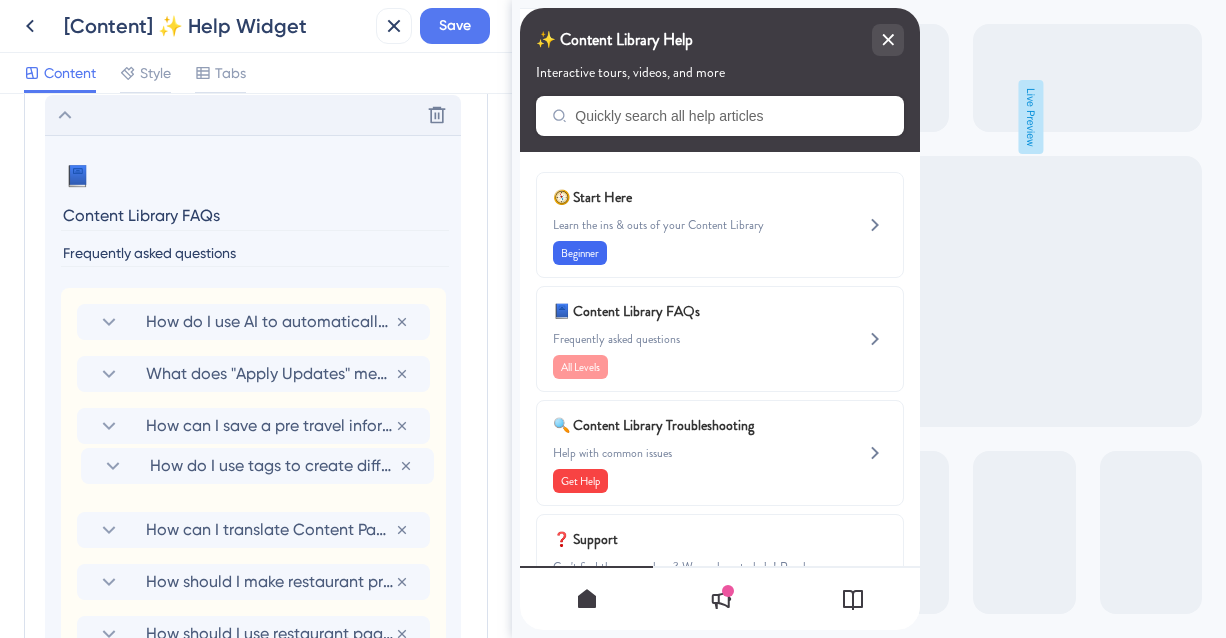 drag, startPoint x: 66, startPoint y: 533, endPoint x: 71, endPoint y: 453, distance: 80.1561 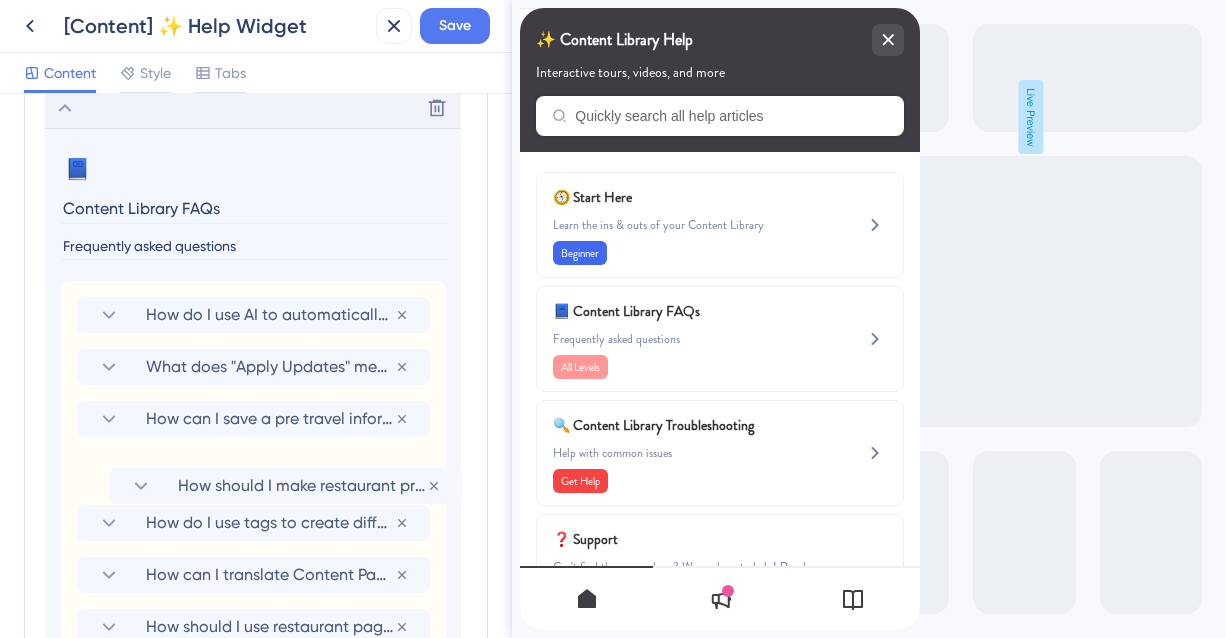 scroll, scrollTop: 1083, scrollLeft: 0, axis: vertical 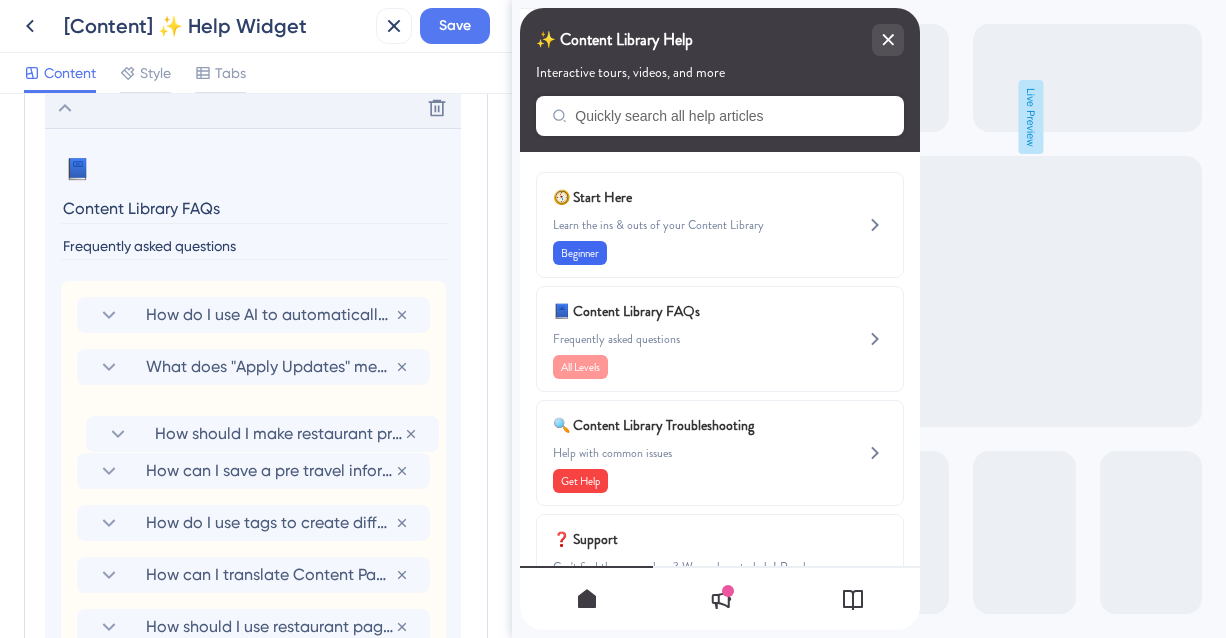 drag, startPoint x: 66, startPoint y: 578, endPoint x: 76, endPoint y: 422, distance: 156.32019 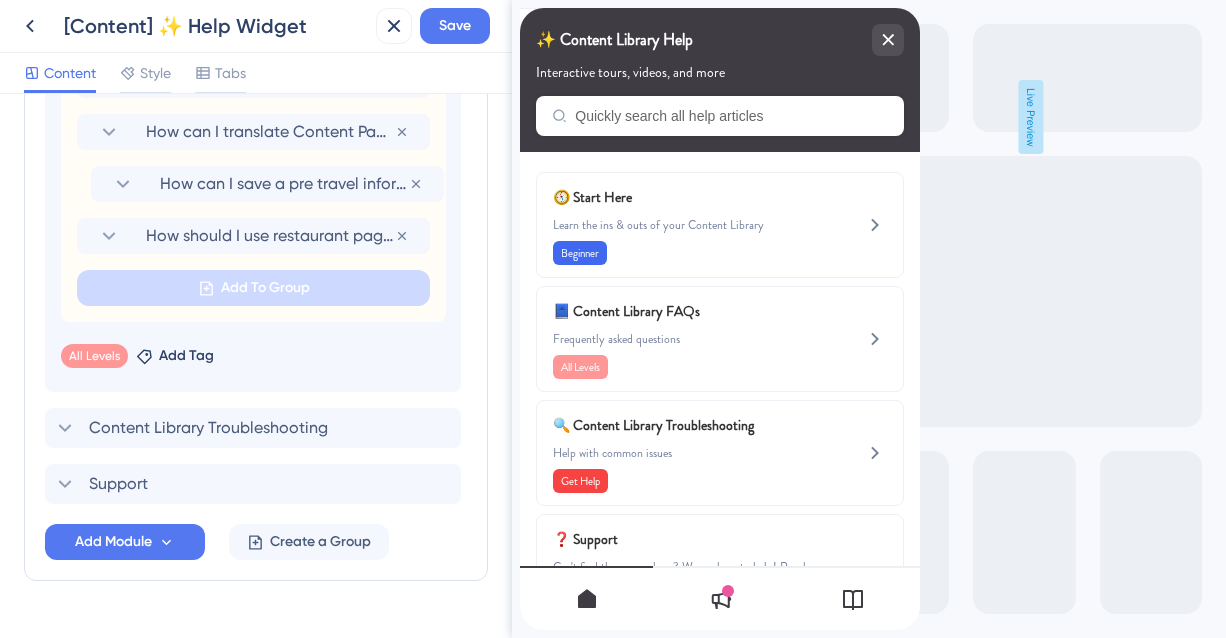 scroll, scrollTop: 1423, scrollLeft: 0, axis: vertical 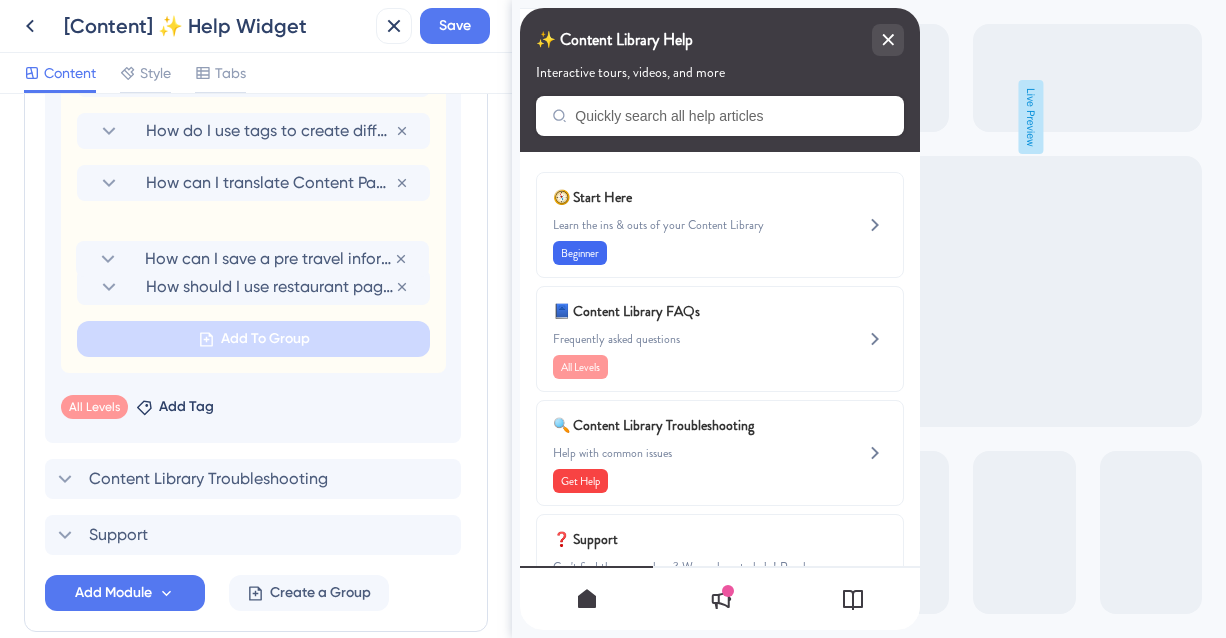 drag, startPoint x: 66, startPoint y: 467, endPoint x: 66, endPoint y: 266, distance: 201 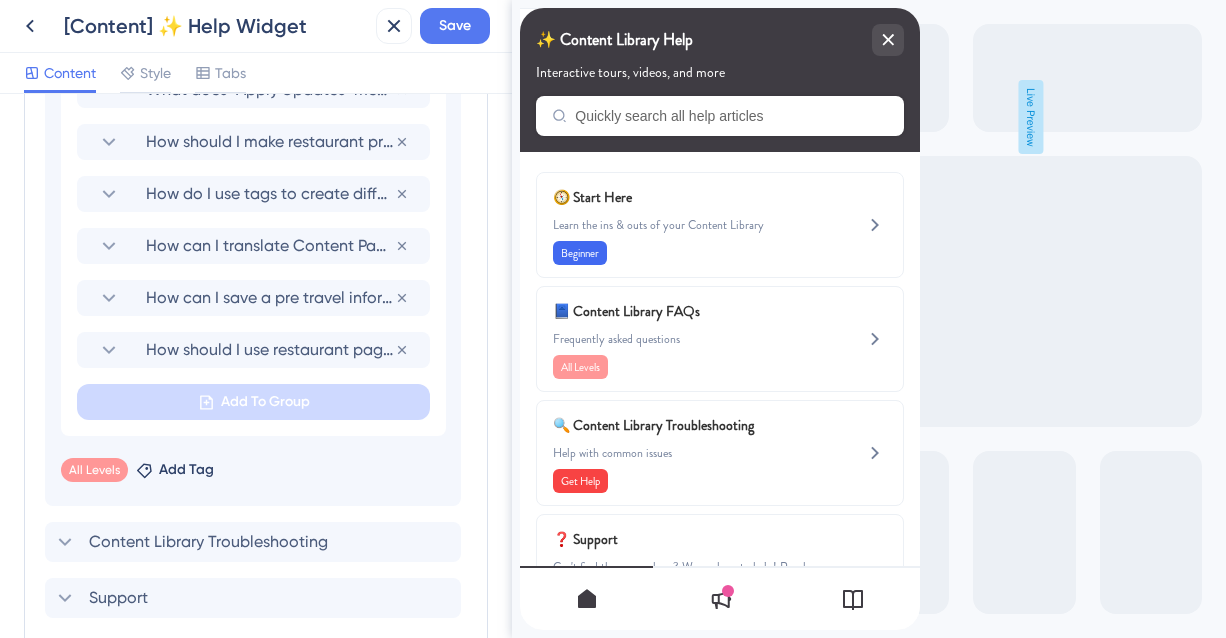 scroll, scrollTop: 1357, scrollLeft: 0, axis: vertical 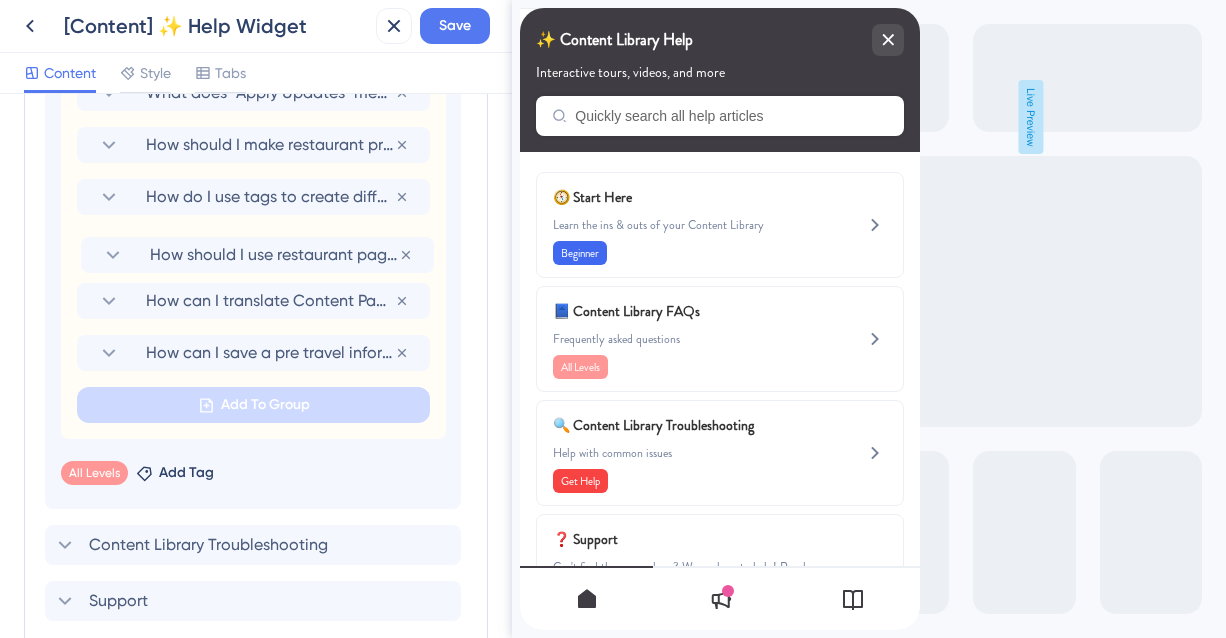 drag, startPoint x: 66, startPoint y: 351, endPoint x: 65, endPoint y: 233, distance: 118.004234 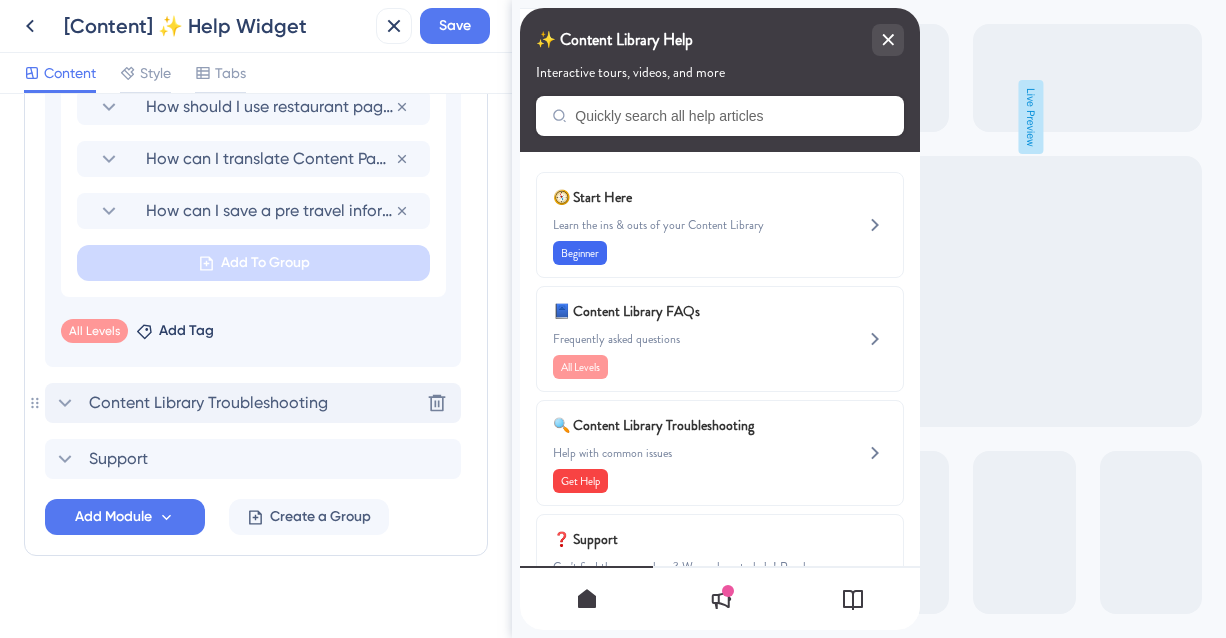 click on "Content Library Troubleshooting" at bounding box center [208, 403] 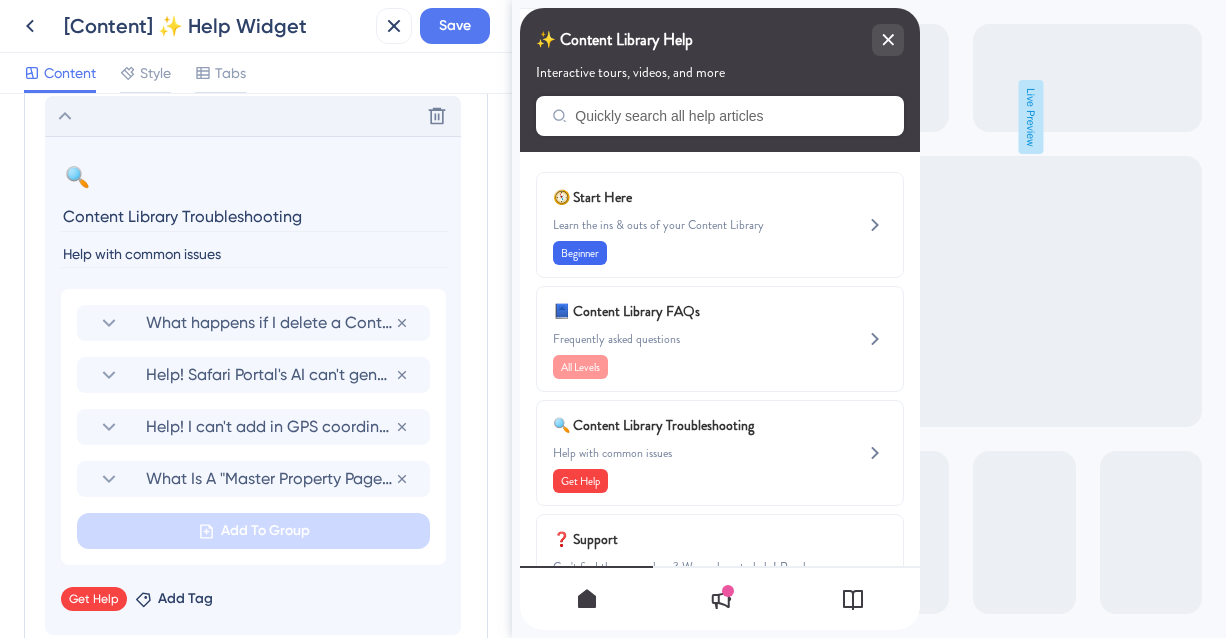 scroll, scrollTop: 1132, scrollLeft: 0, axis: vertical 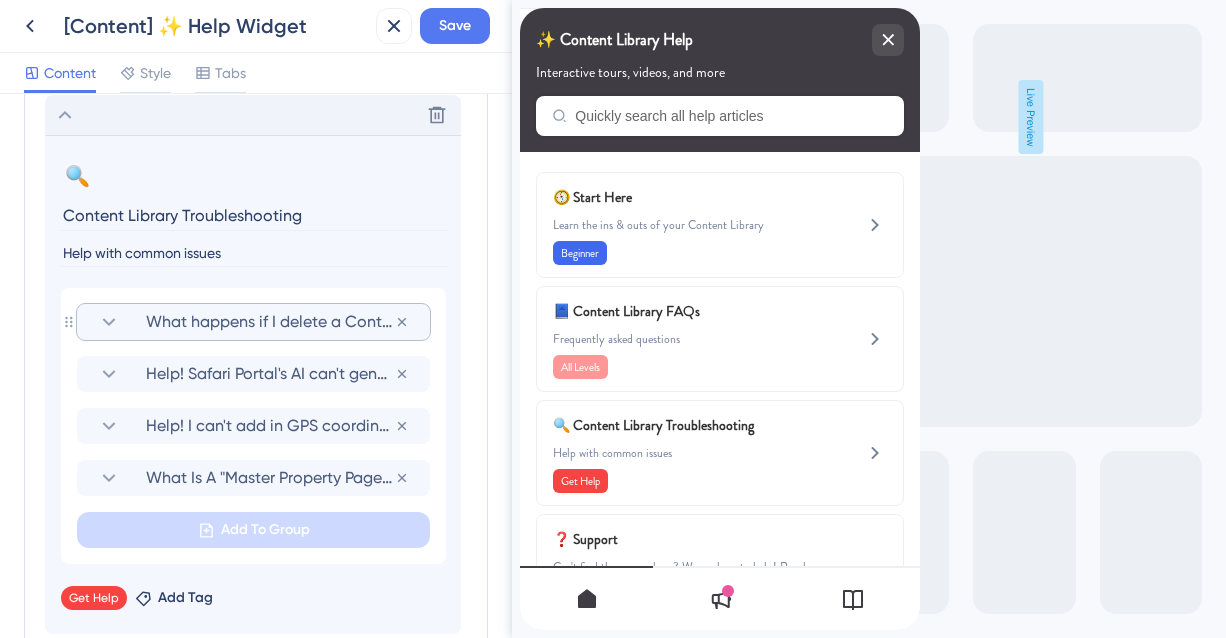 click on "What happens if I delete a Content Page from my Content Library?" at bounding box center [270, 322] 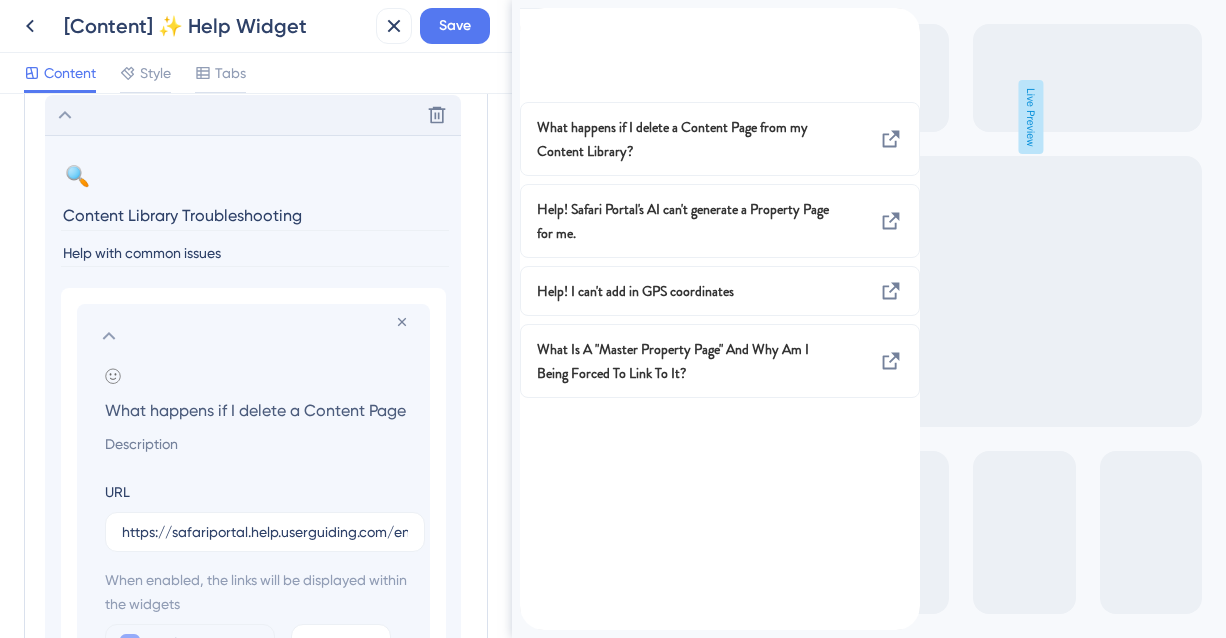 scroll, scrollTop: 0, scrollLeft: 187, axis: horizontal 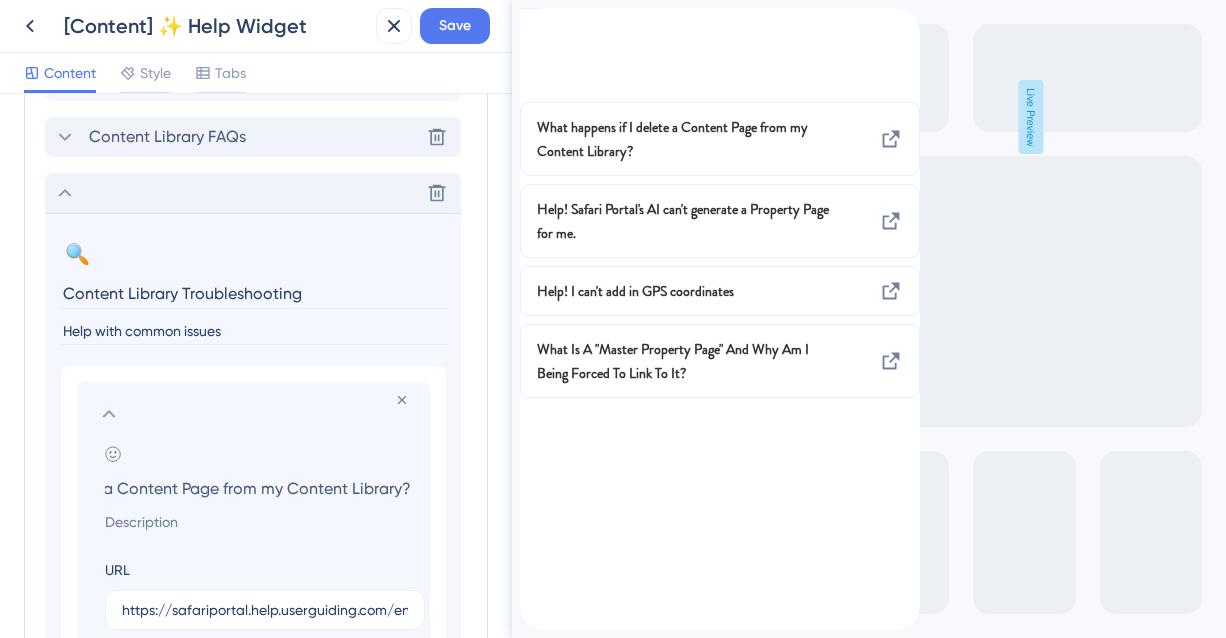 click 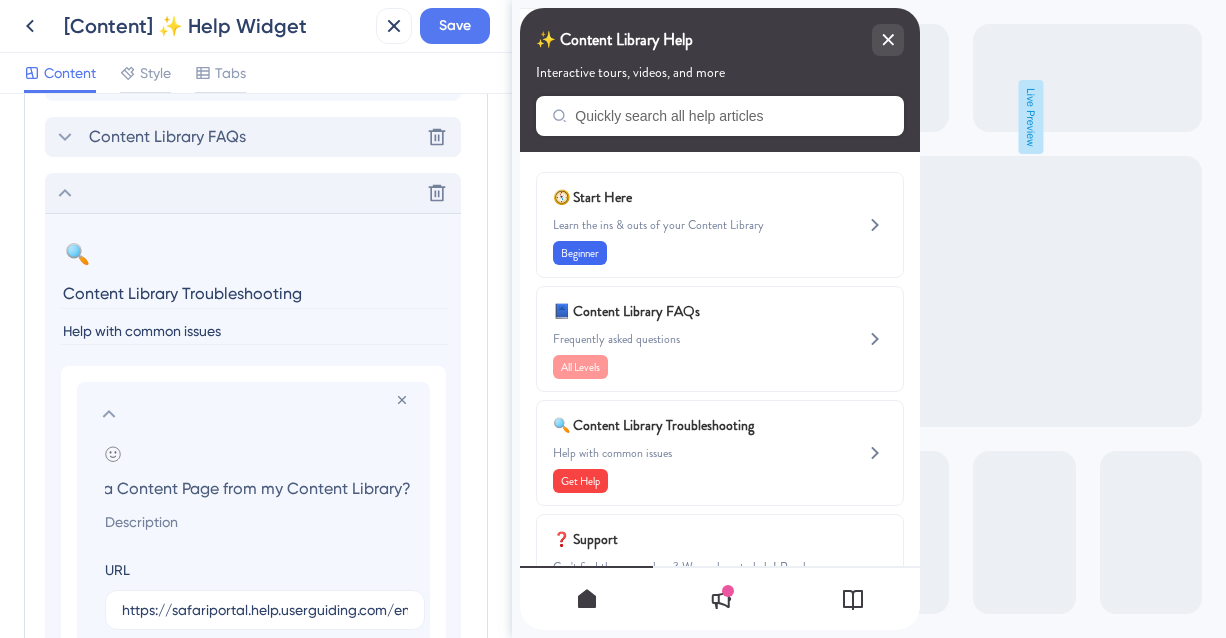 scroll, scrollTop: 0, scrollLeft: 0, axis: both 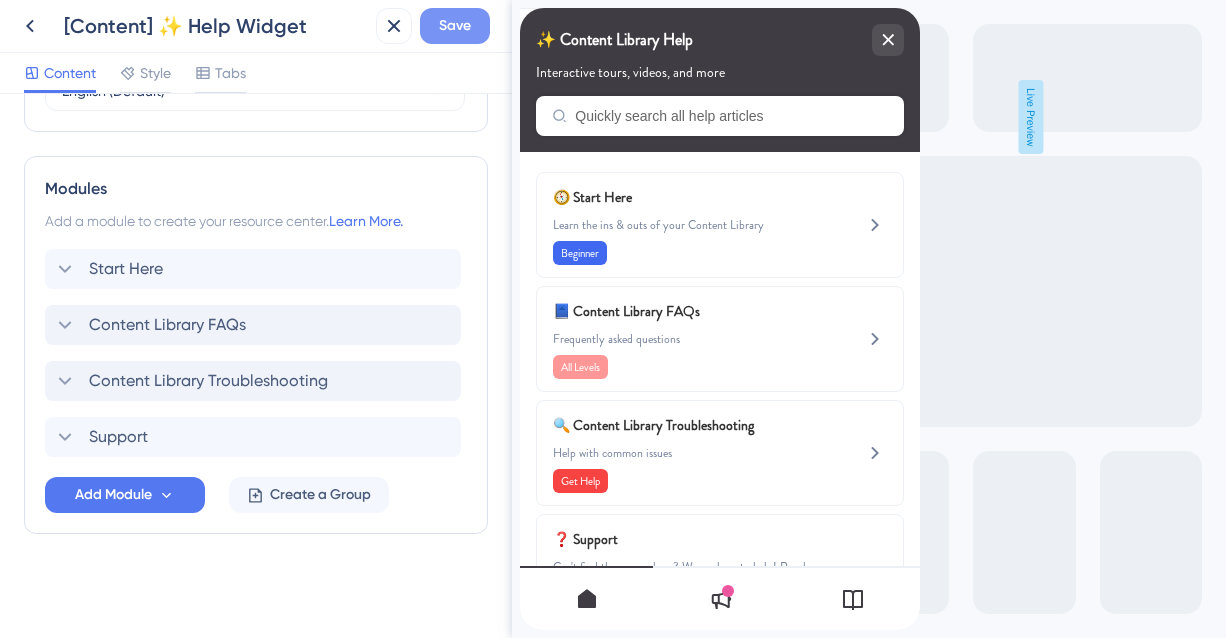 click on "Save" at bounding box center (455, 26) 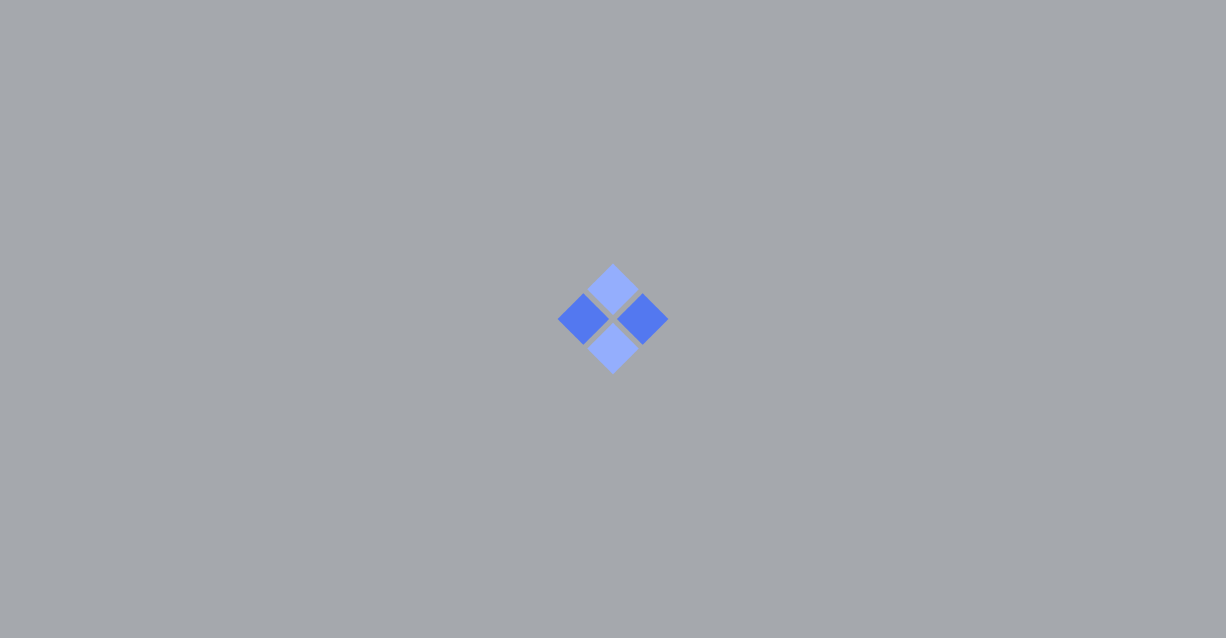 scroll, scrollTop: 0, scrollLeft: 0, axis: both 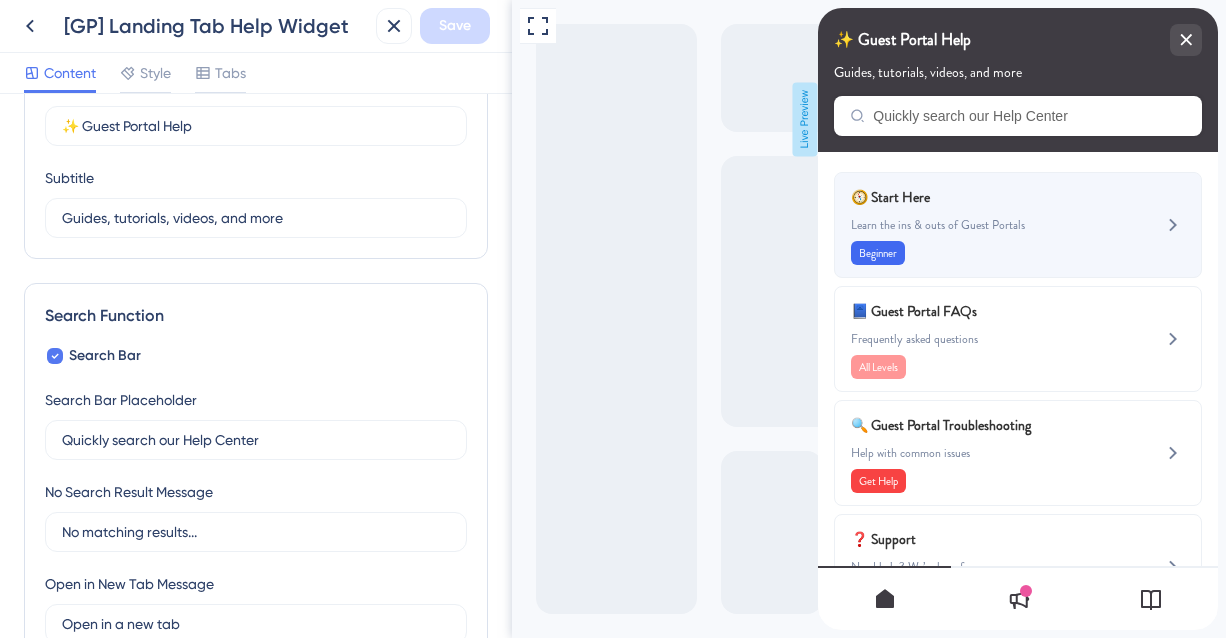 click on "Learn the ins & outs of Guest Portals" at bounding box center (984, 225) 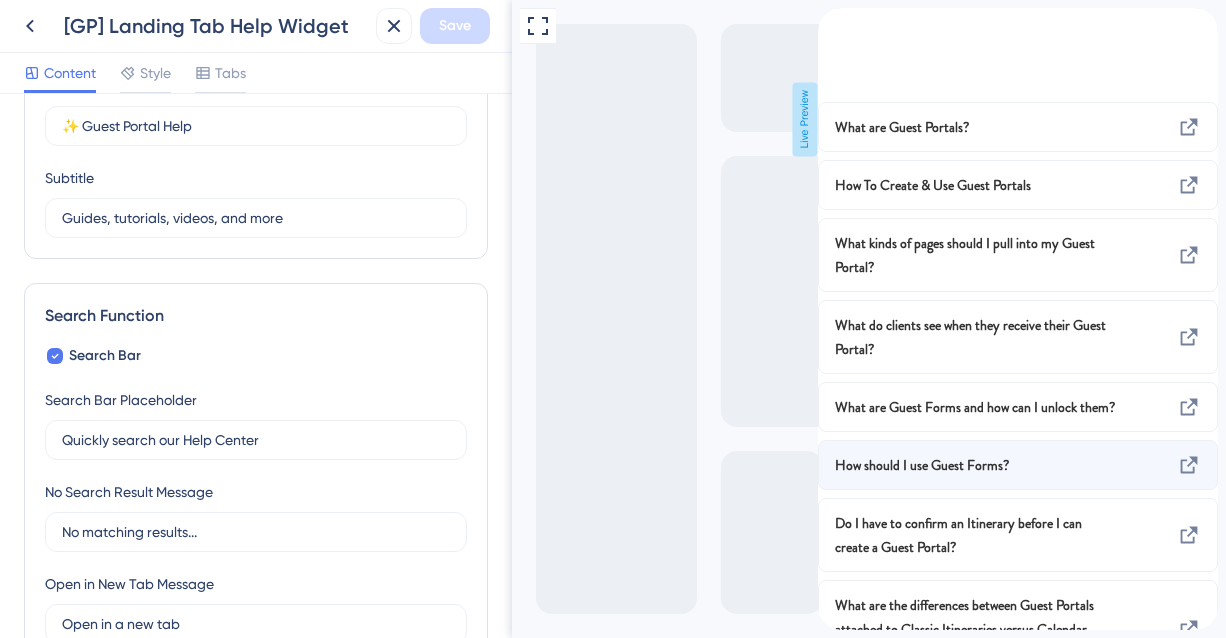 scroll, scrollTop: 0, scrollLeft: 0, axis: both 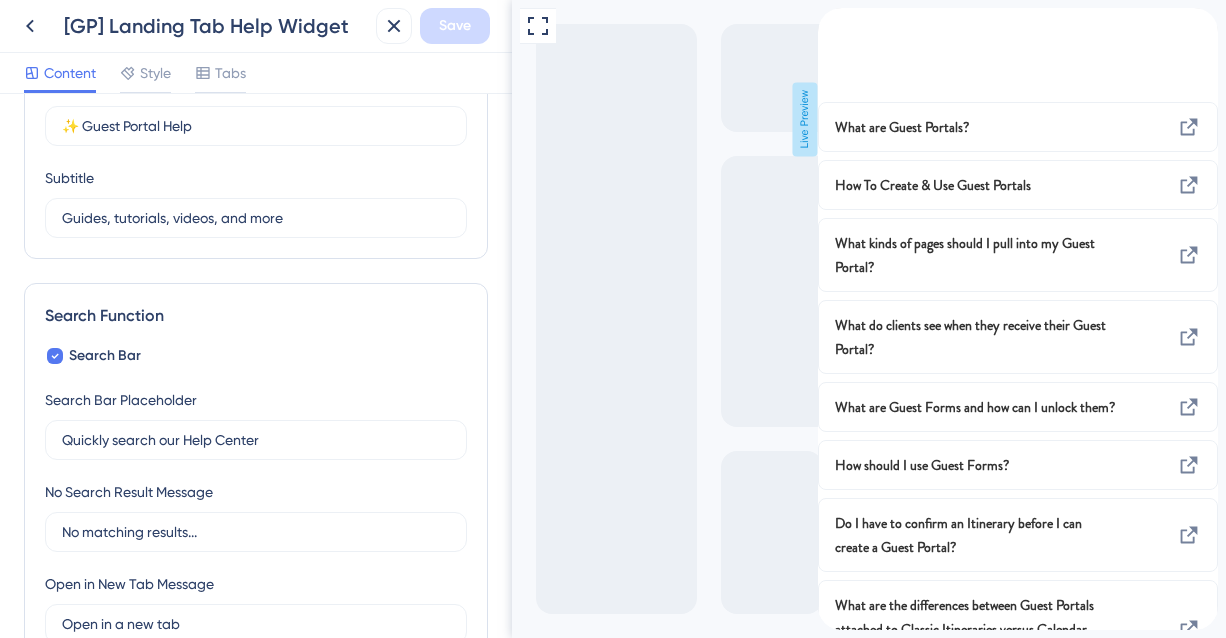 click 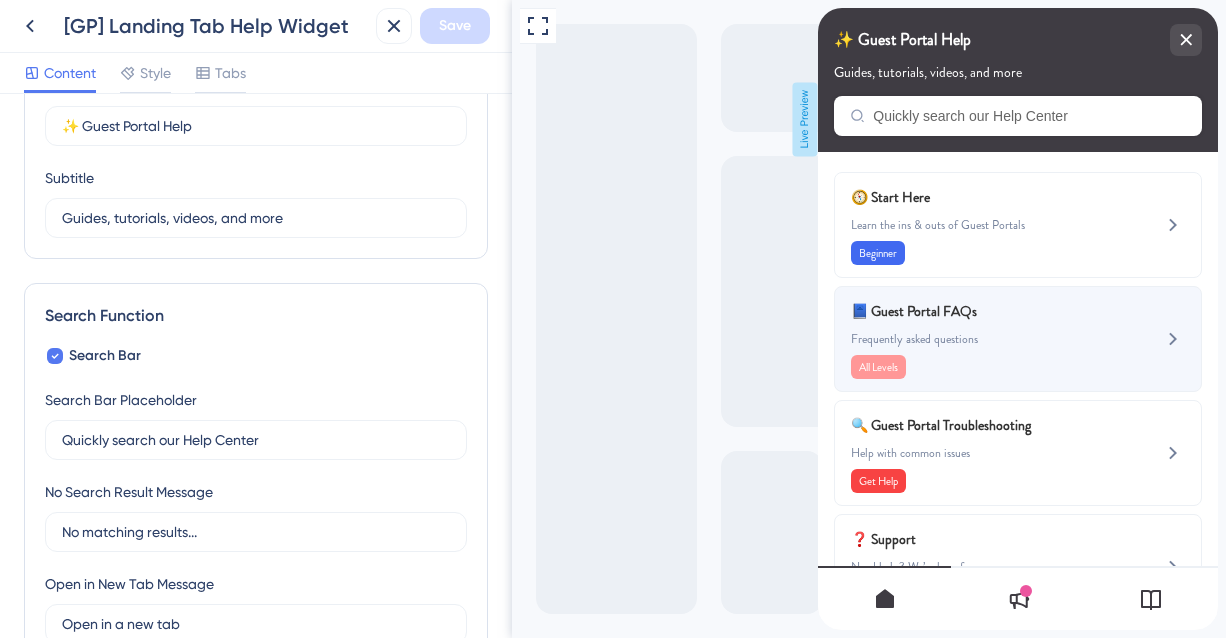 click on "Frequently asked questions" at bounding box center (984, 339) 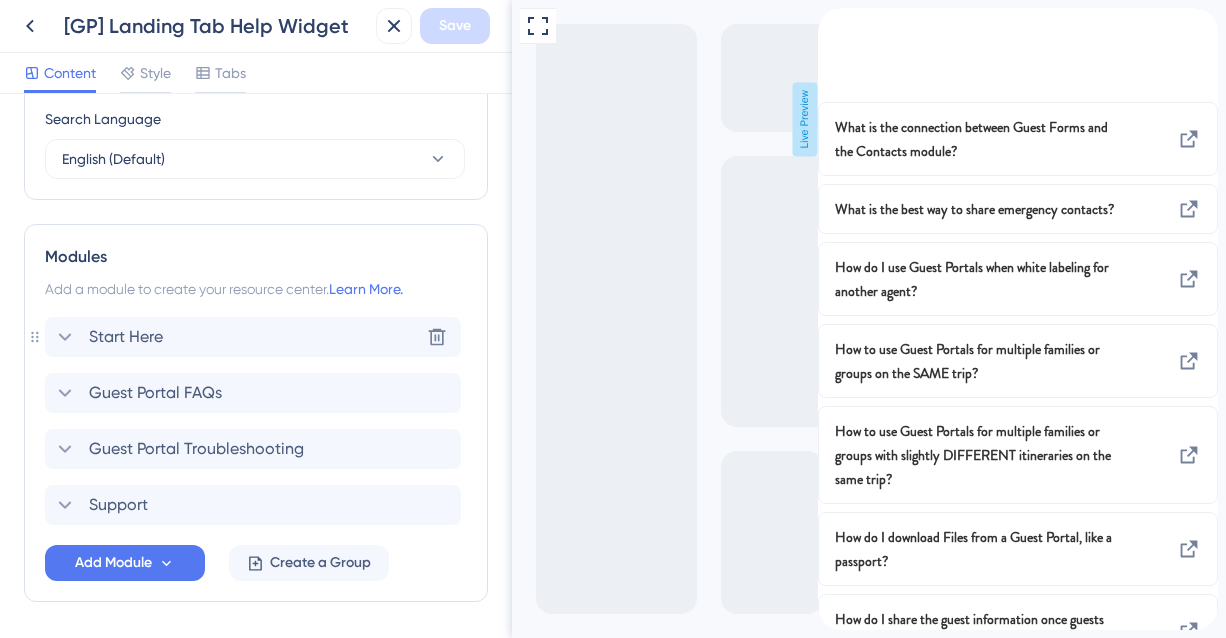 scroll, scrollTop: 790, scrollLeft: 0, axis: vertical 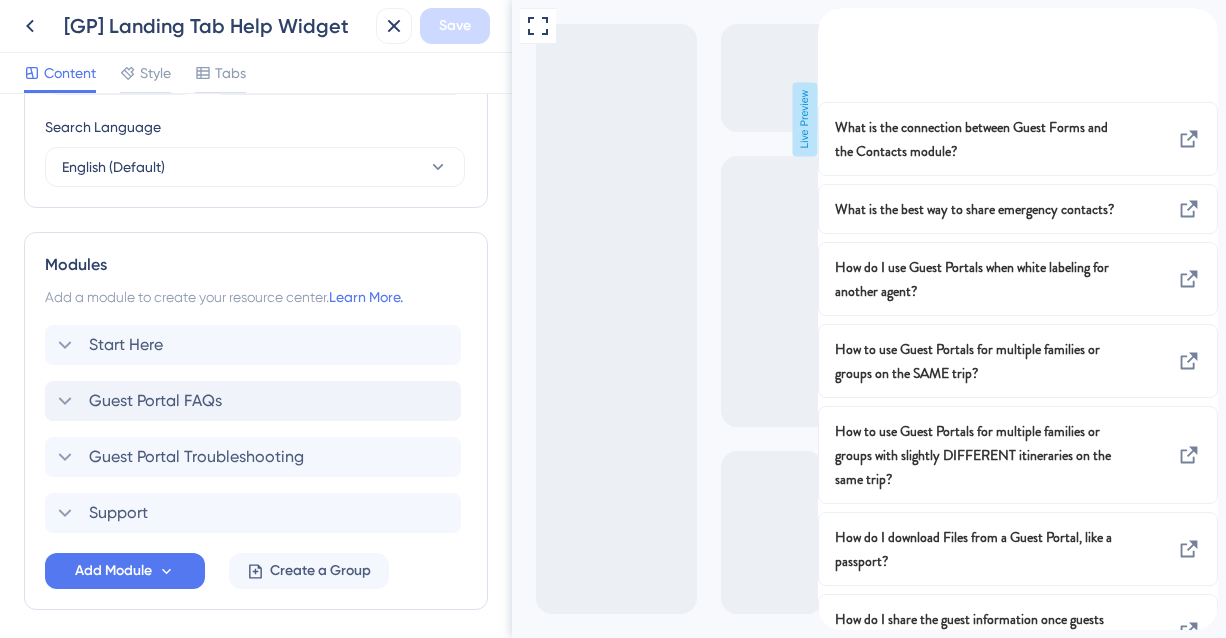 click on "Guest Portal FAQs" at bounding box center (155, 401) 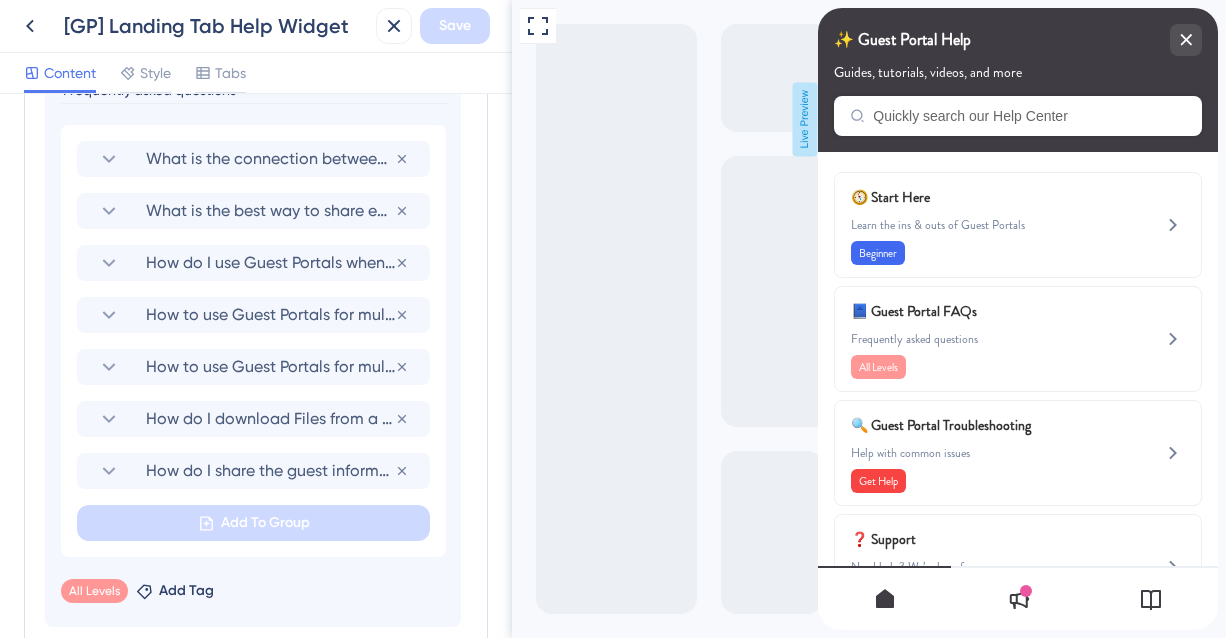 scroll, scrollTop: 1236, scrollLeft: 0, axis: vertical 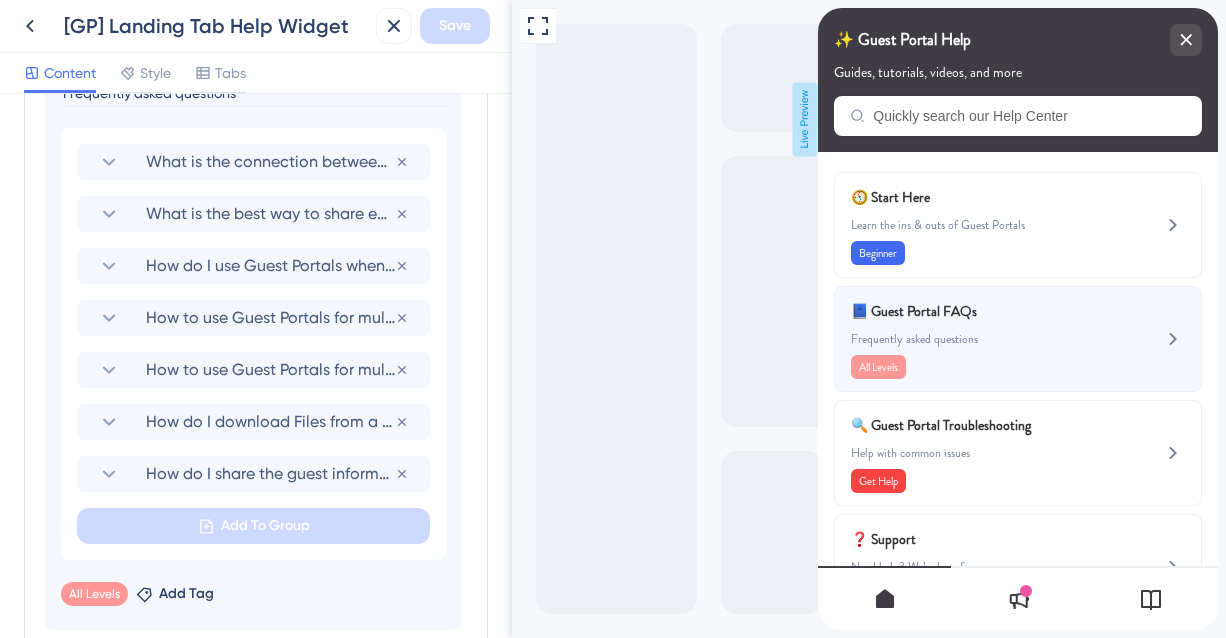 click on "Frequently asked questions" at bounding box center [984, 339] 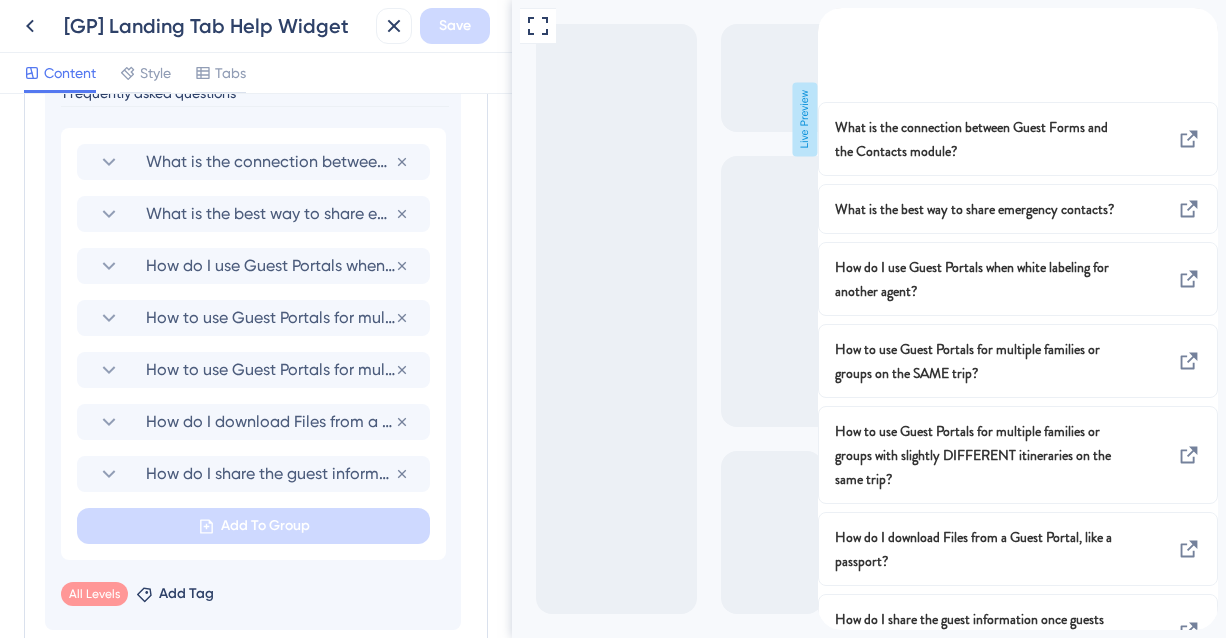 scroll, scrollTop: 1194, scrollLeft: 0, axis: vertical 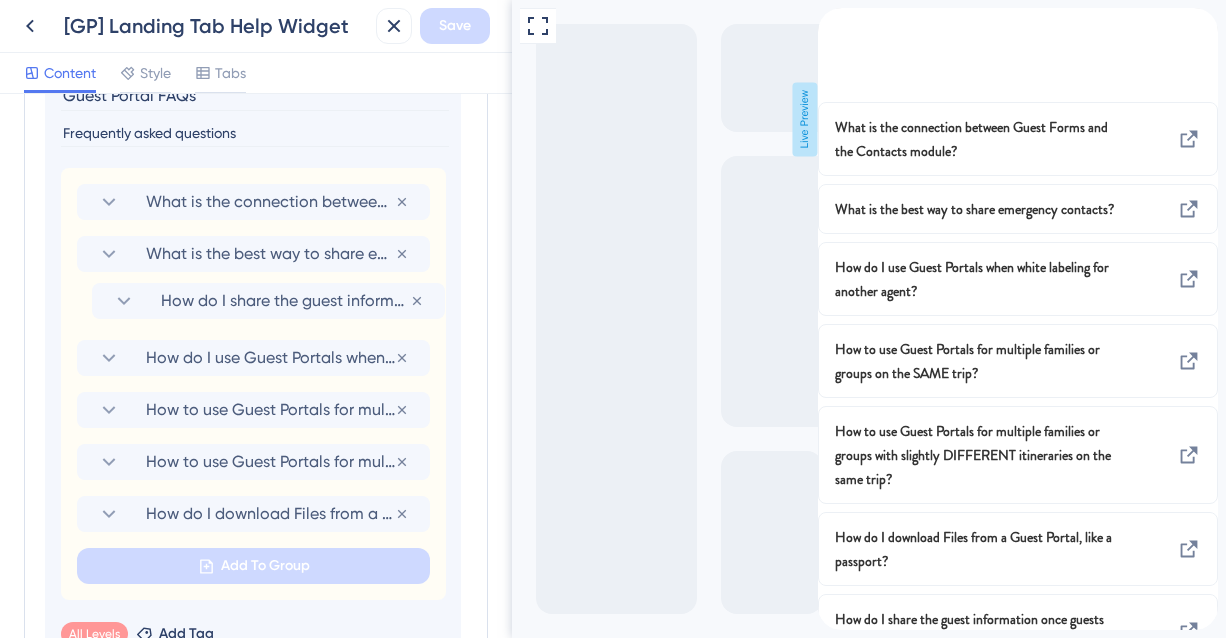 drag, startPoint x: 69, startPoint y: 511, endPoint x: 82, endPoint y: 287, distance: 224.37692 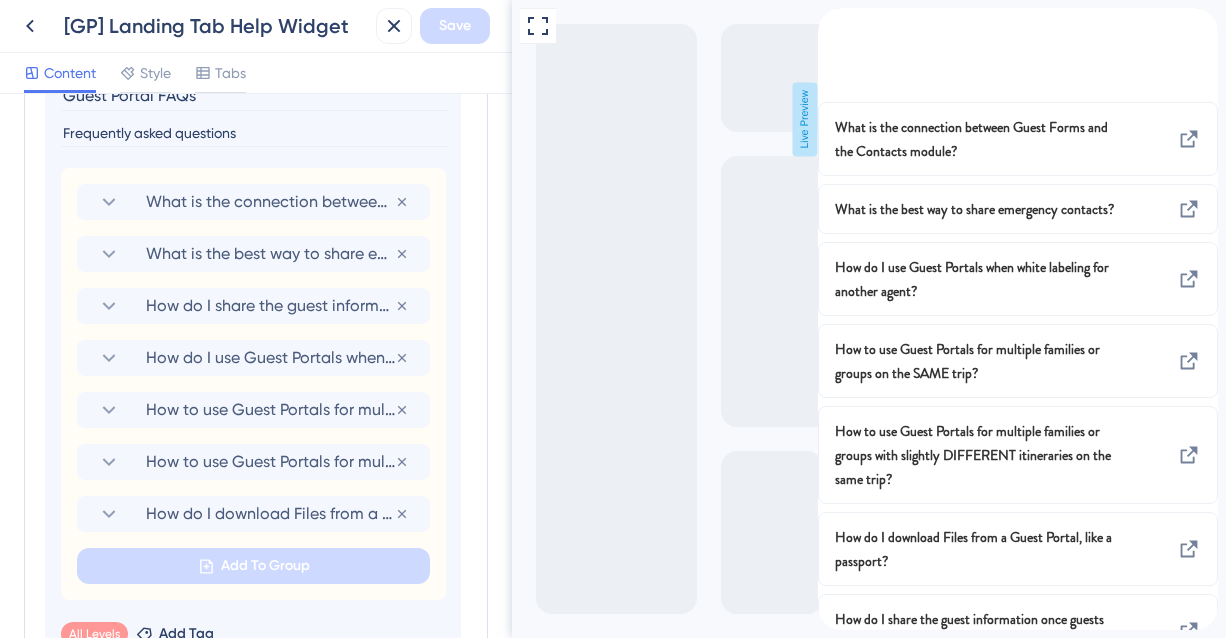 scroll, scrollTop: 78, scrollLeft: 0, axis: vertical 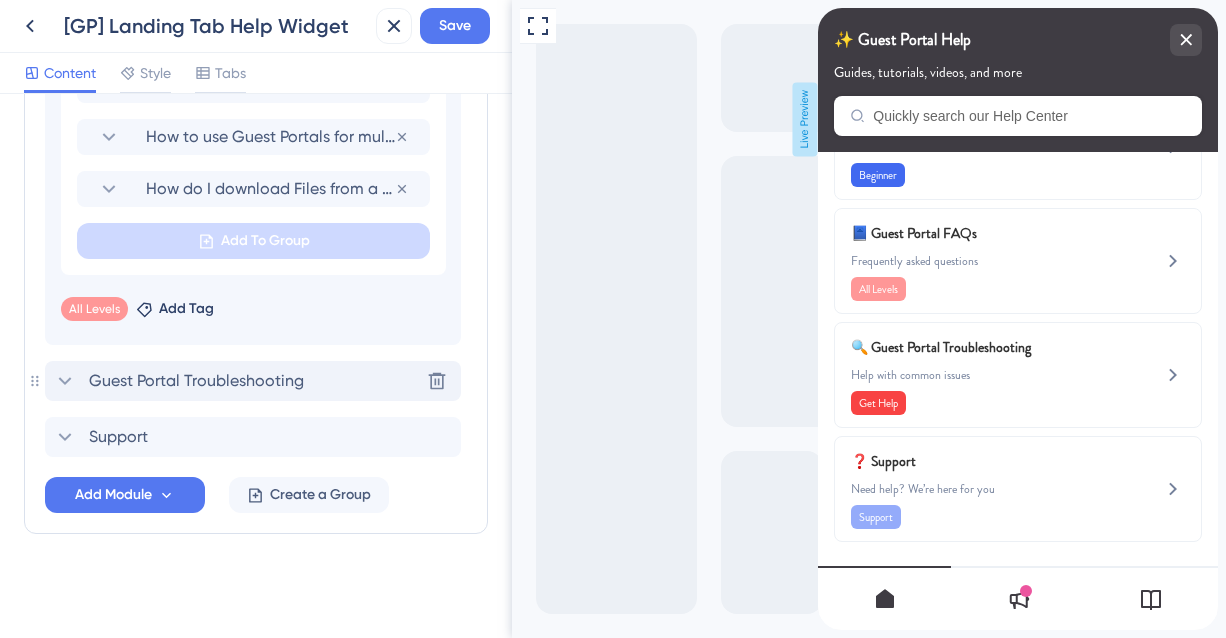 click on "Guest Portal Troubleshooting" at bounding box center (196, 381) 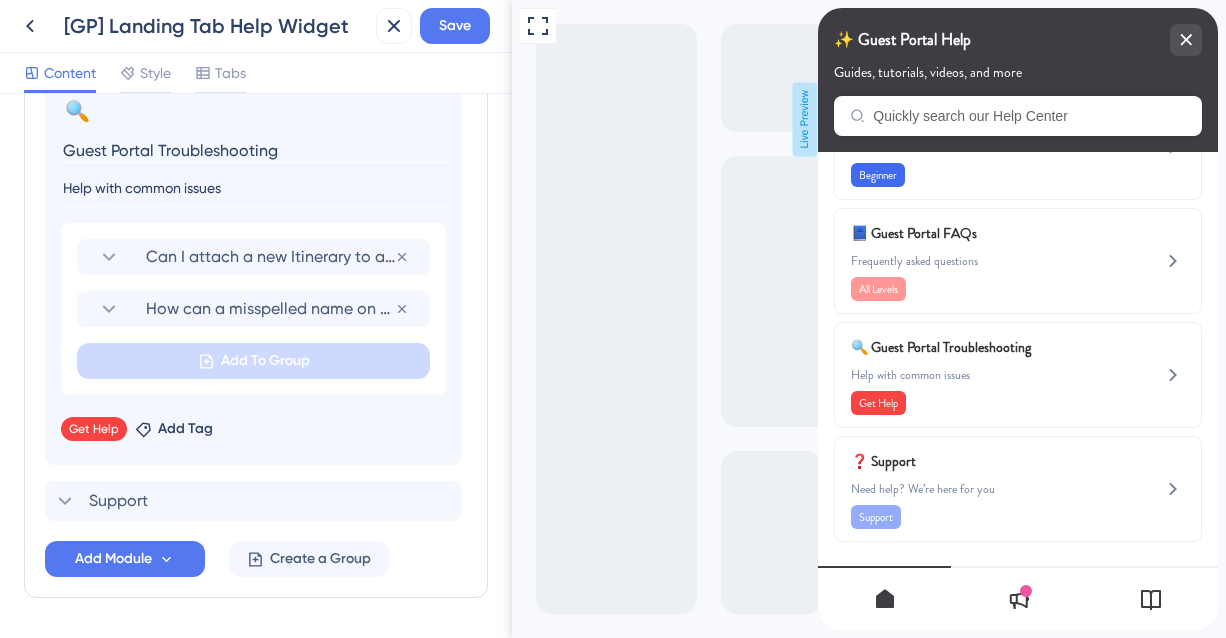 scroll, scrollTop: 1196, scrollLeft: 0, axis: vertical 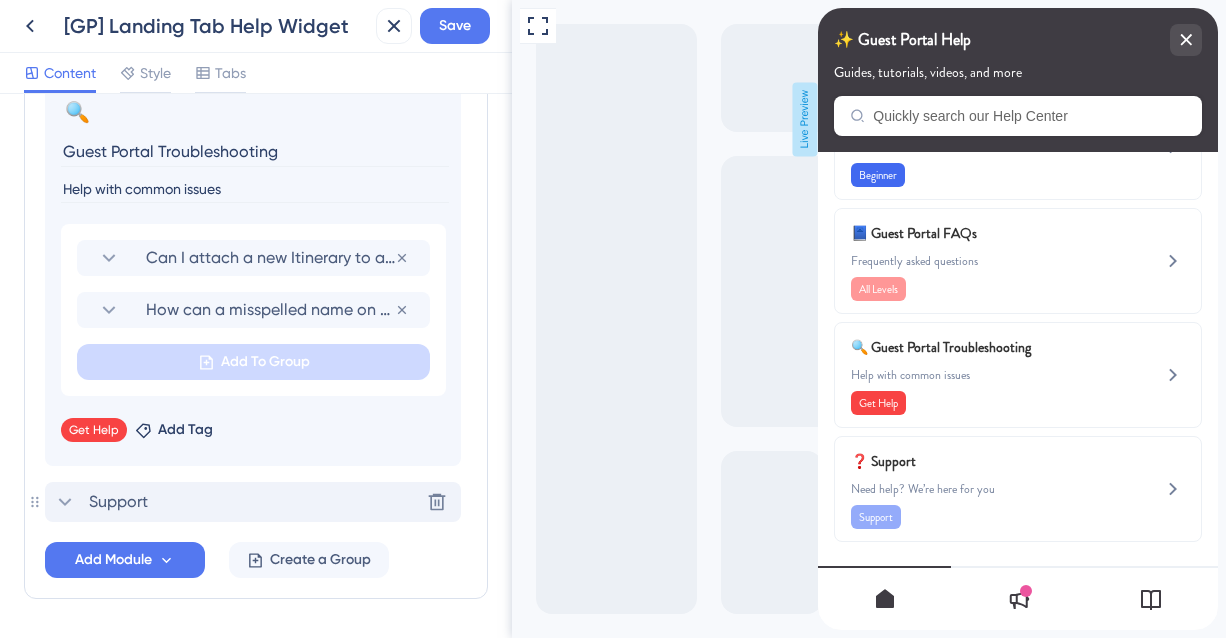click on "Support Delete" at bounding box center (253, 502) 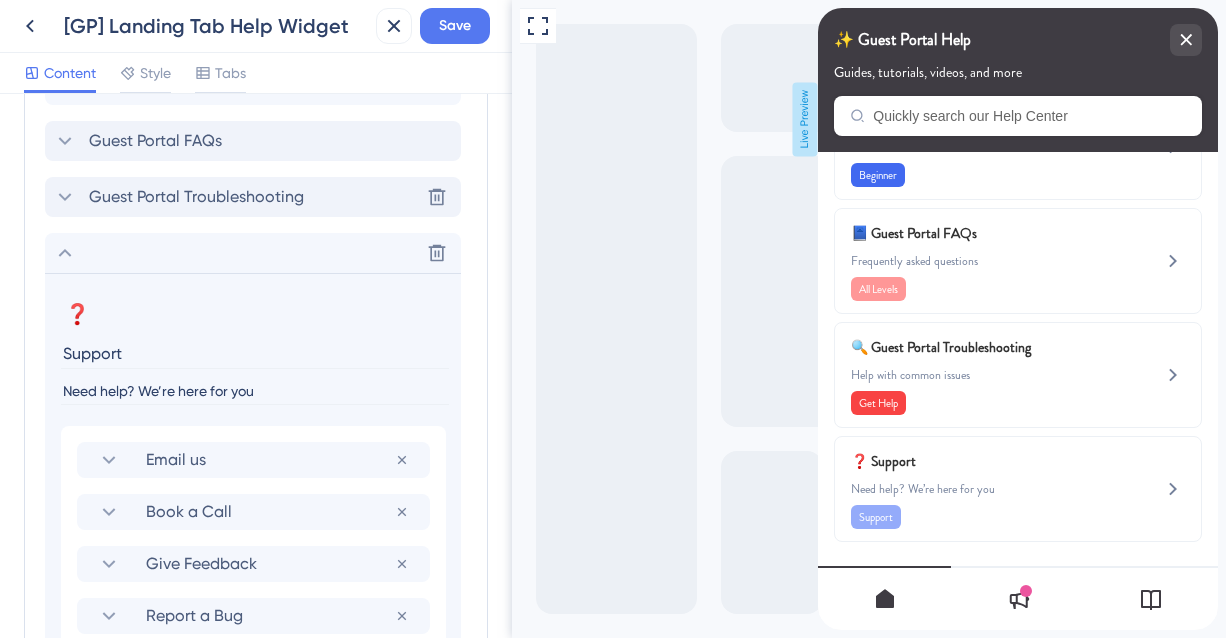 scroll, scrollTop: 1365, scrollLeft: 0, axis: vertical 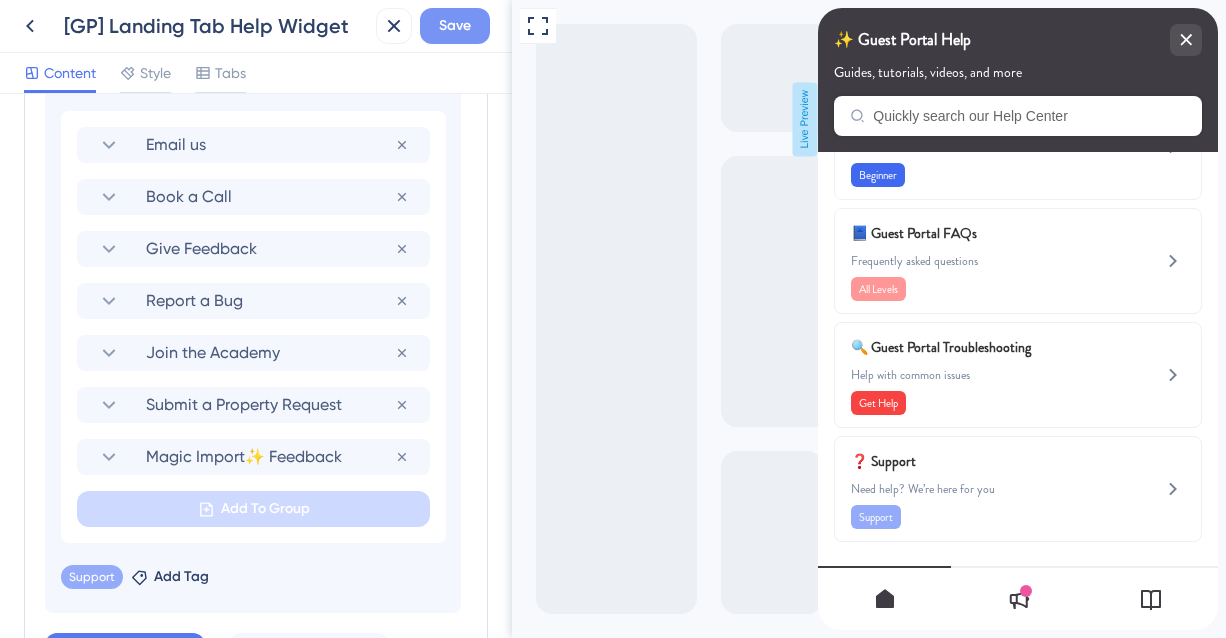 click on "Save" at bounding box center (455, 26) 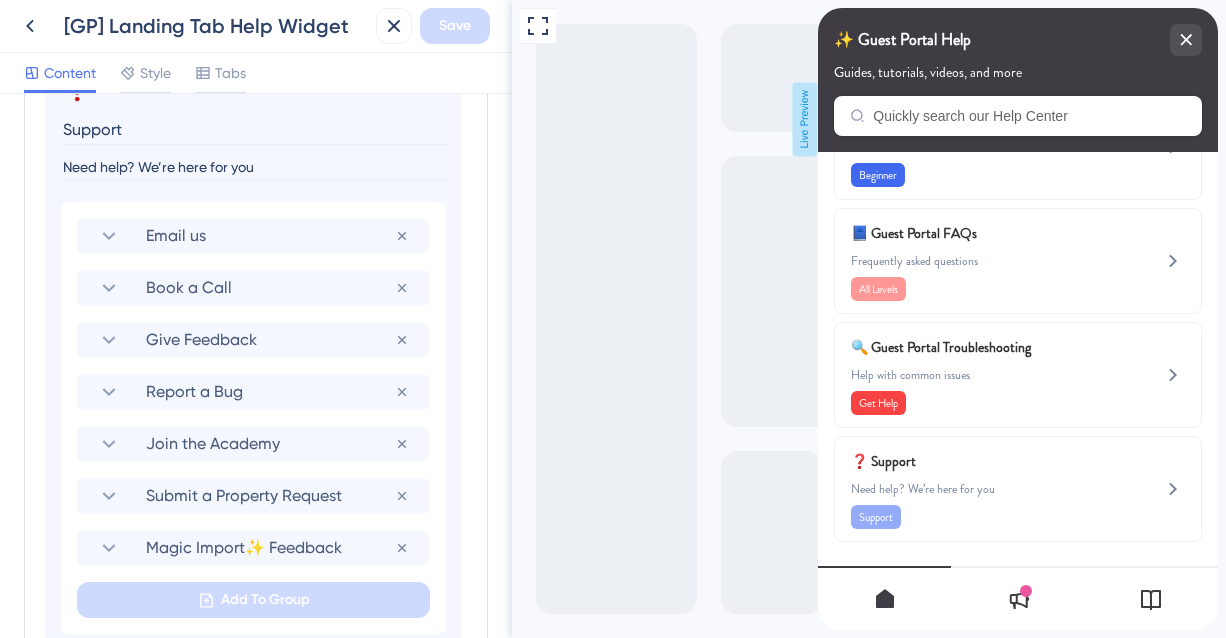scroll, scrollTop: 1262, scrollLeft: 0, axis: vertical 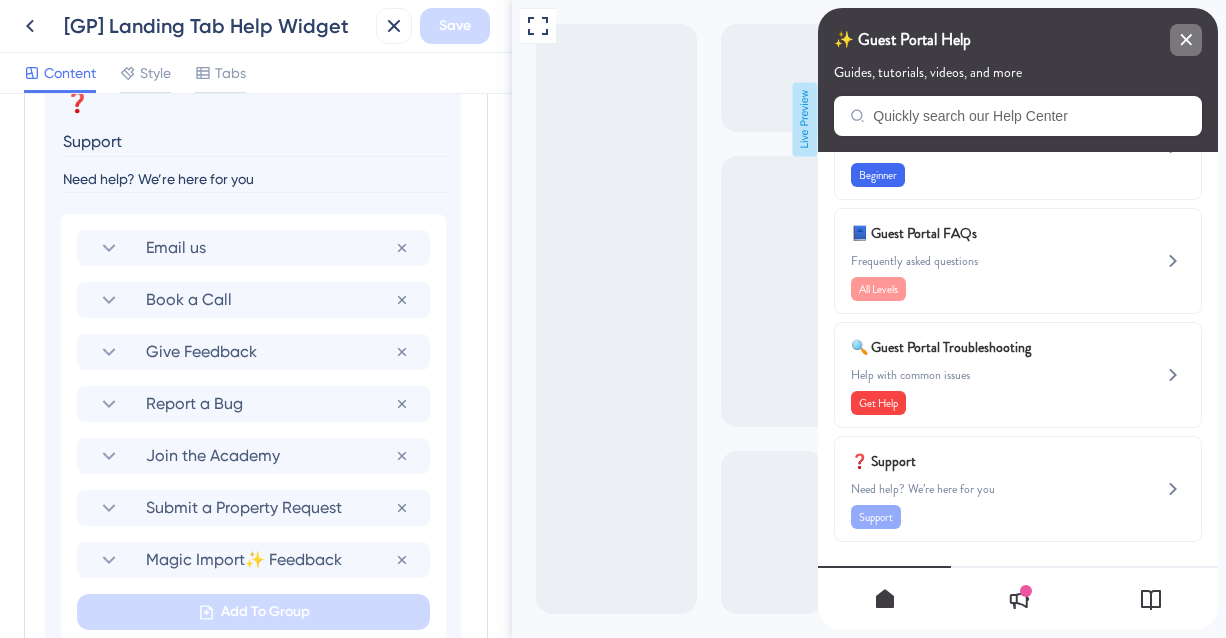 click 